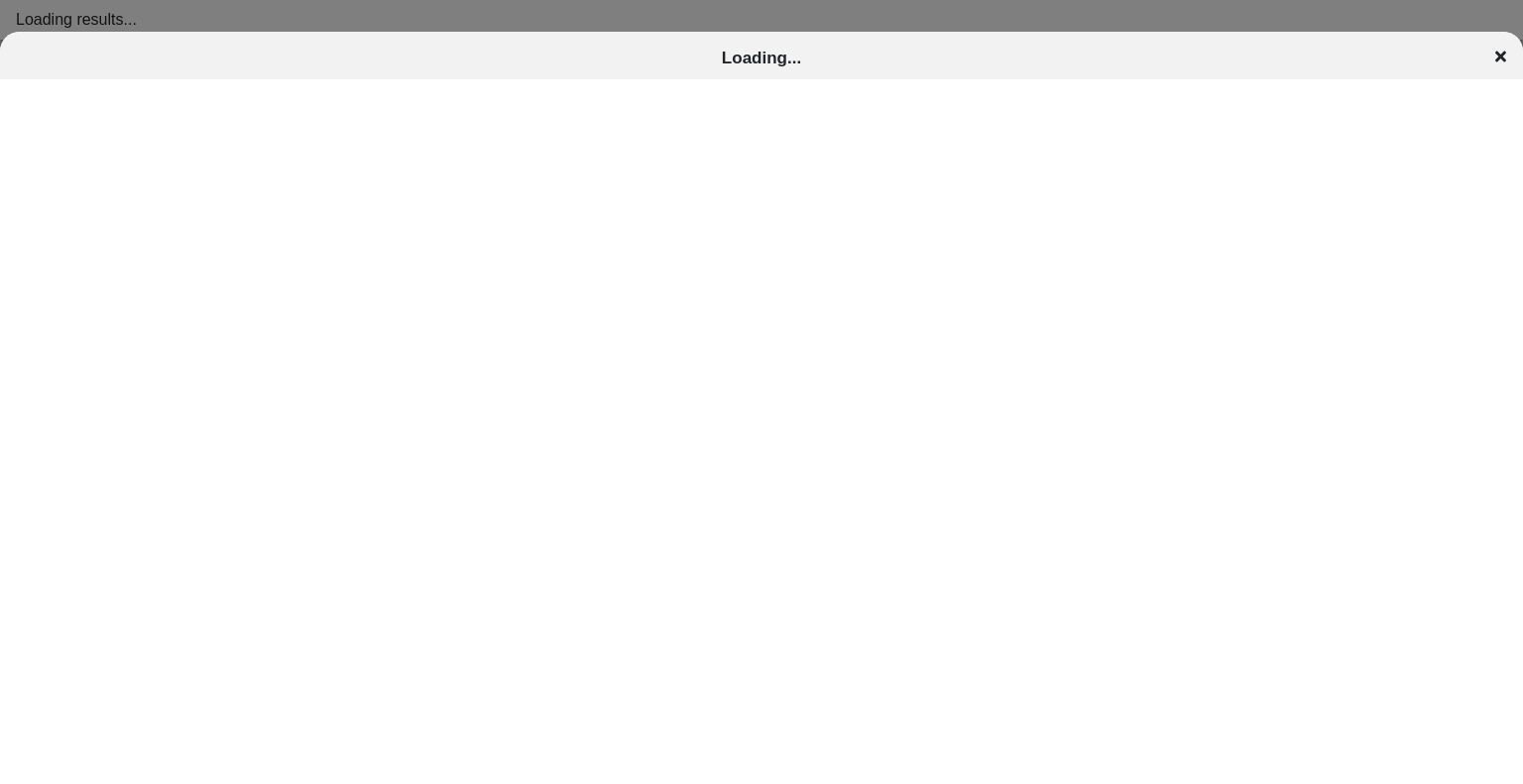 scroll, scrollTop: 0, scrollLeft: 0, axis: both 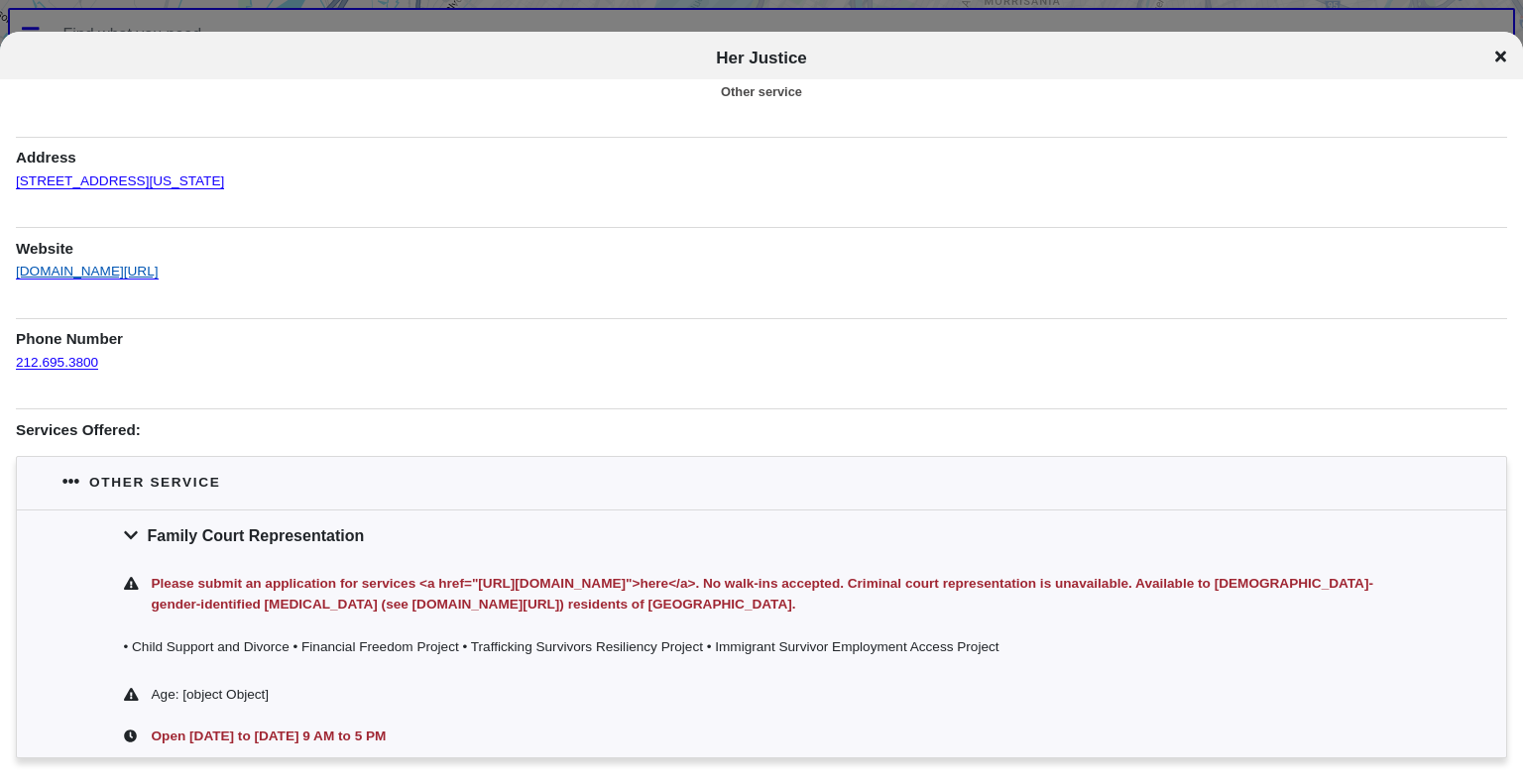 drag, startPoint x: 151, startPoint y: 270, endPoint x: 16, endPoint y: 273, distance: 135.03333 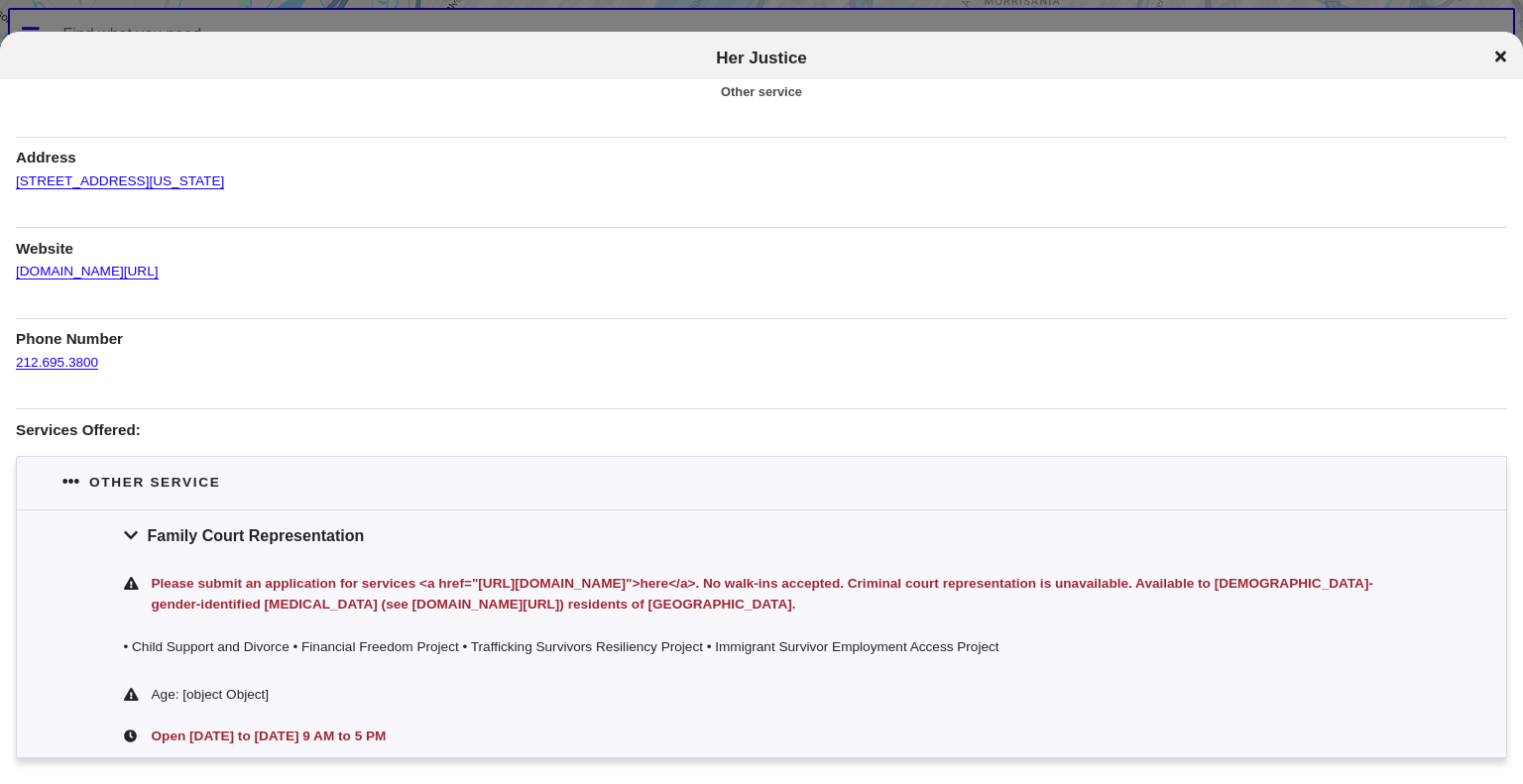 copy on "herjustice.org/get-help" 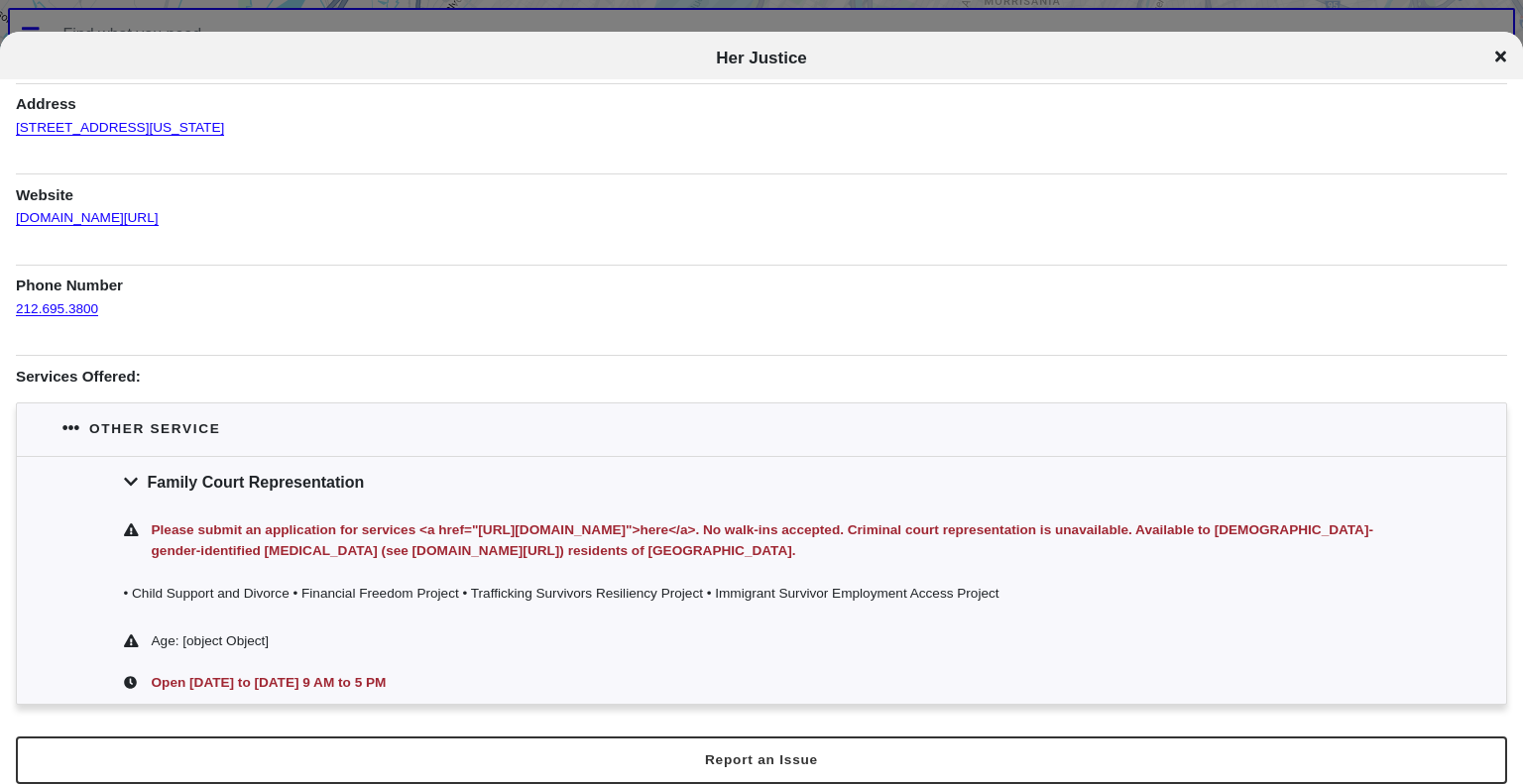 scroll, scrollTop: 115, scrollLeft: 0, axis: vertical 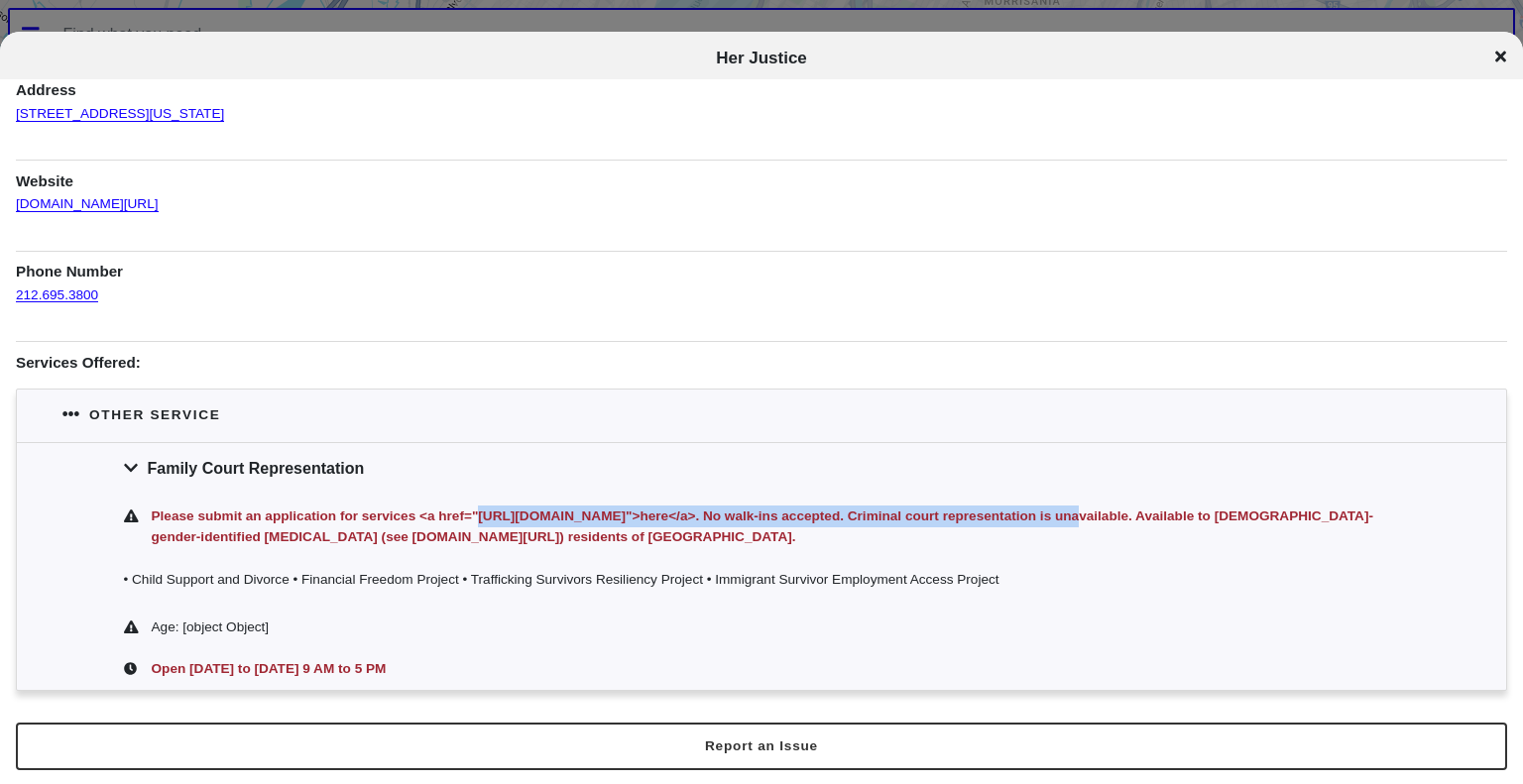 drag, startPoint x: 479, startPoint y: 513, endPoint x: 1067, endPoint y: 518, distance: 588.02126 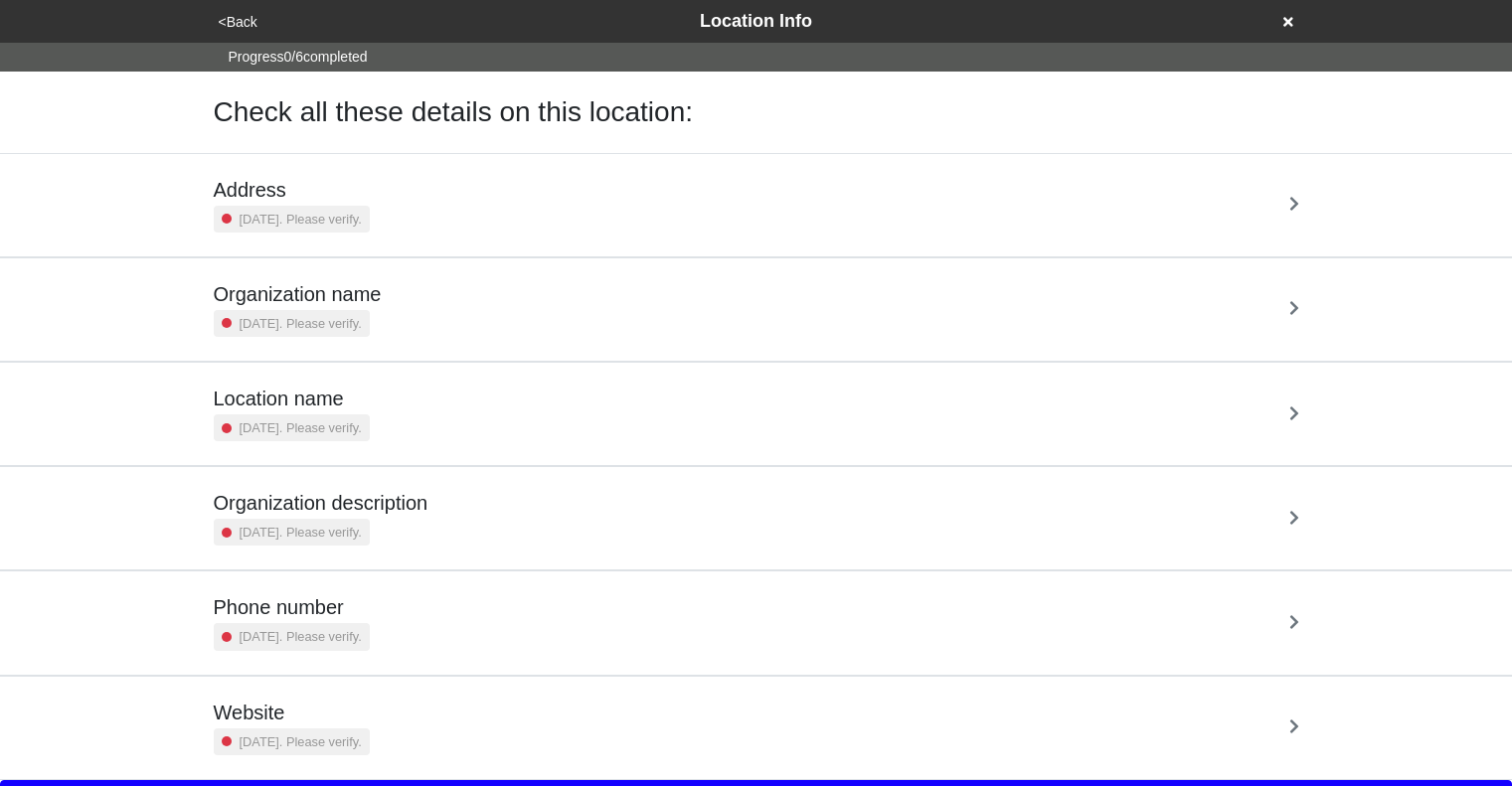 scroll, scrollTop: 0, scrollLeft: 0, axis: both 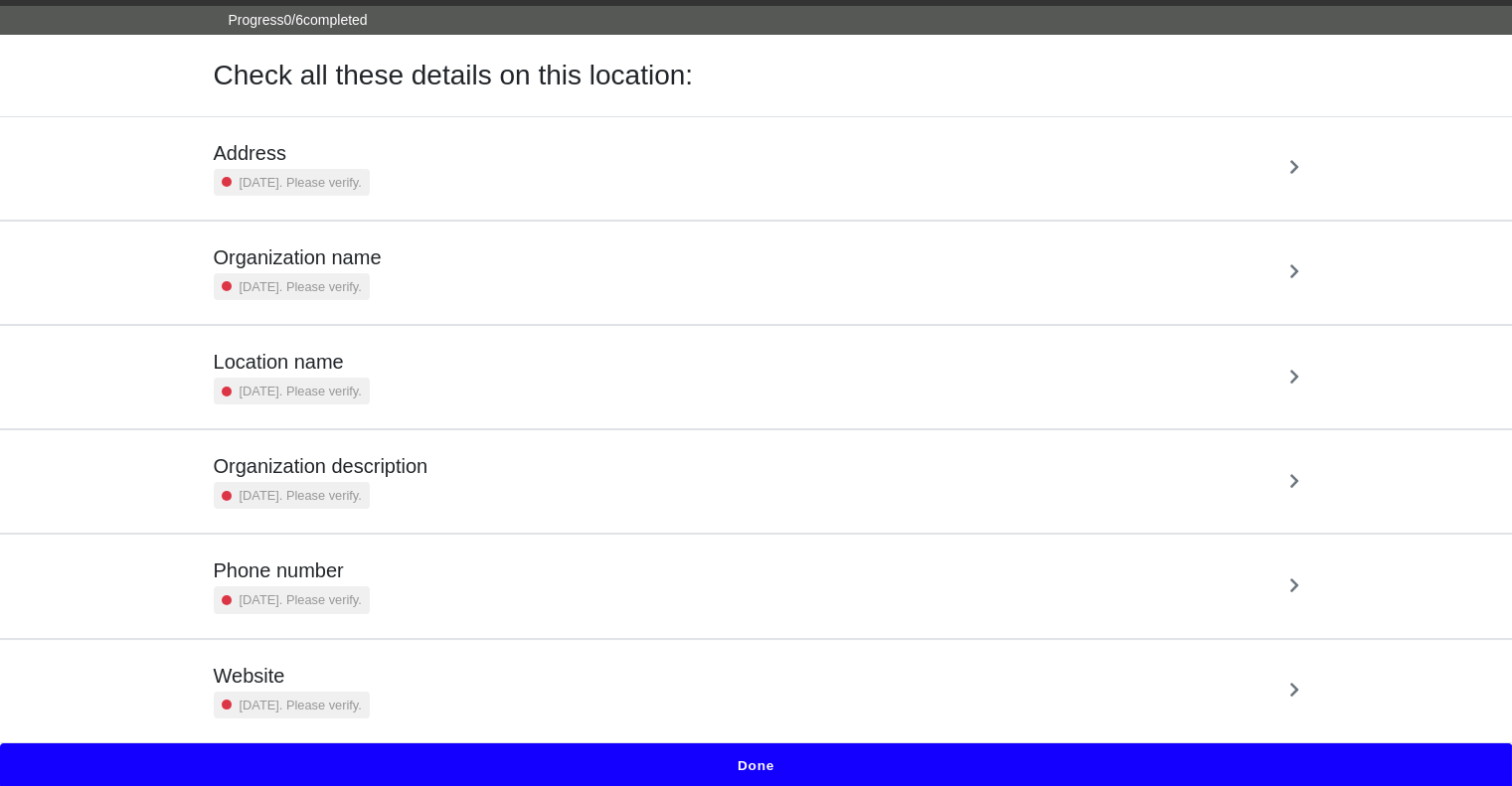 click on "Done" at bounding box center [756, 766] 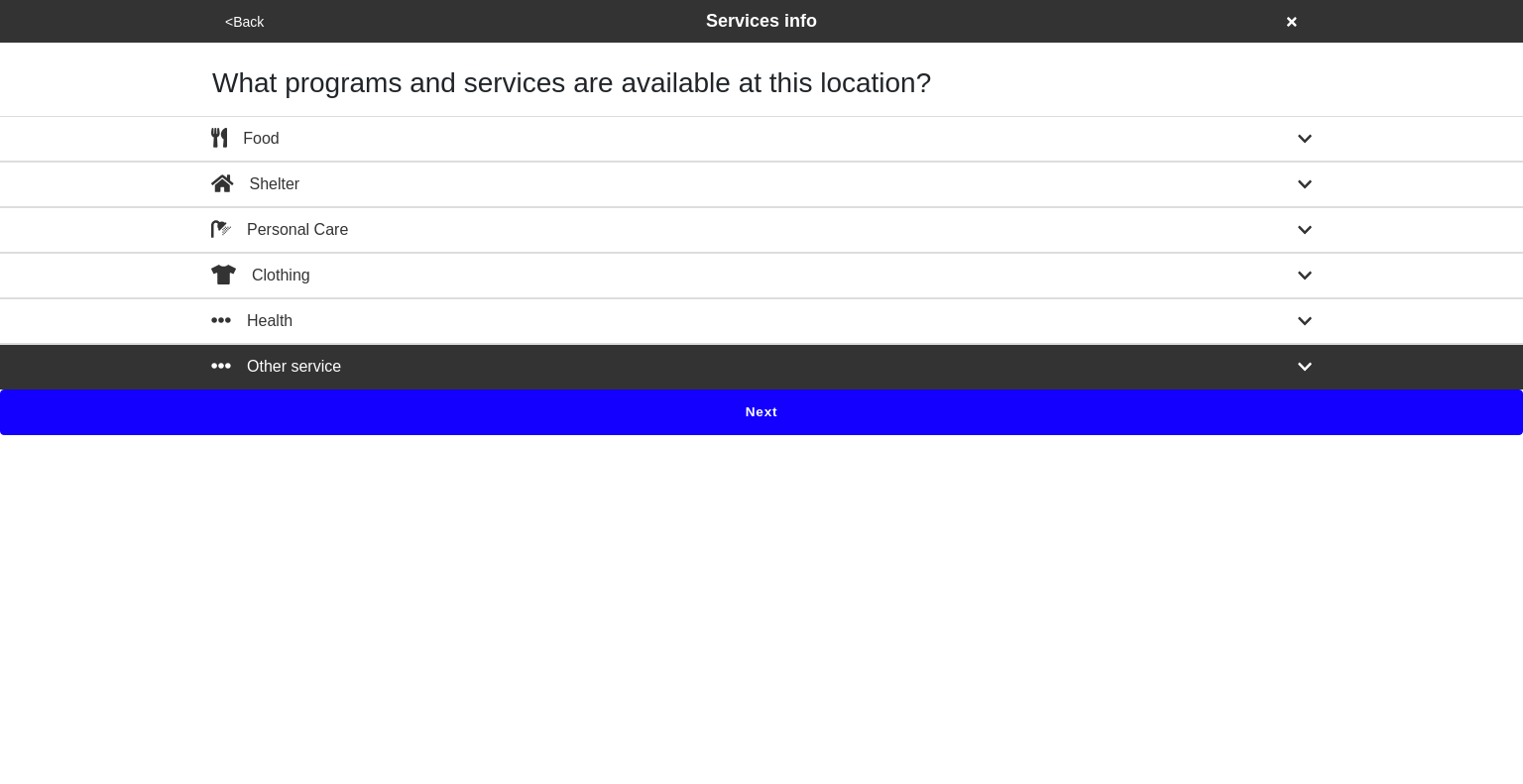 click on "Next" at bounding box center [762, 412] 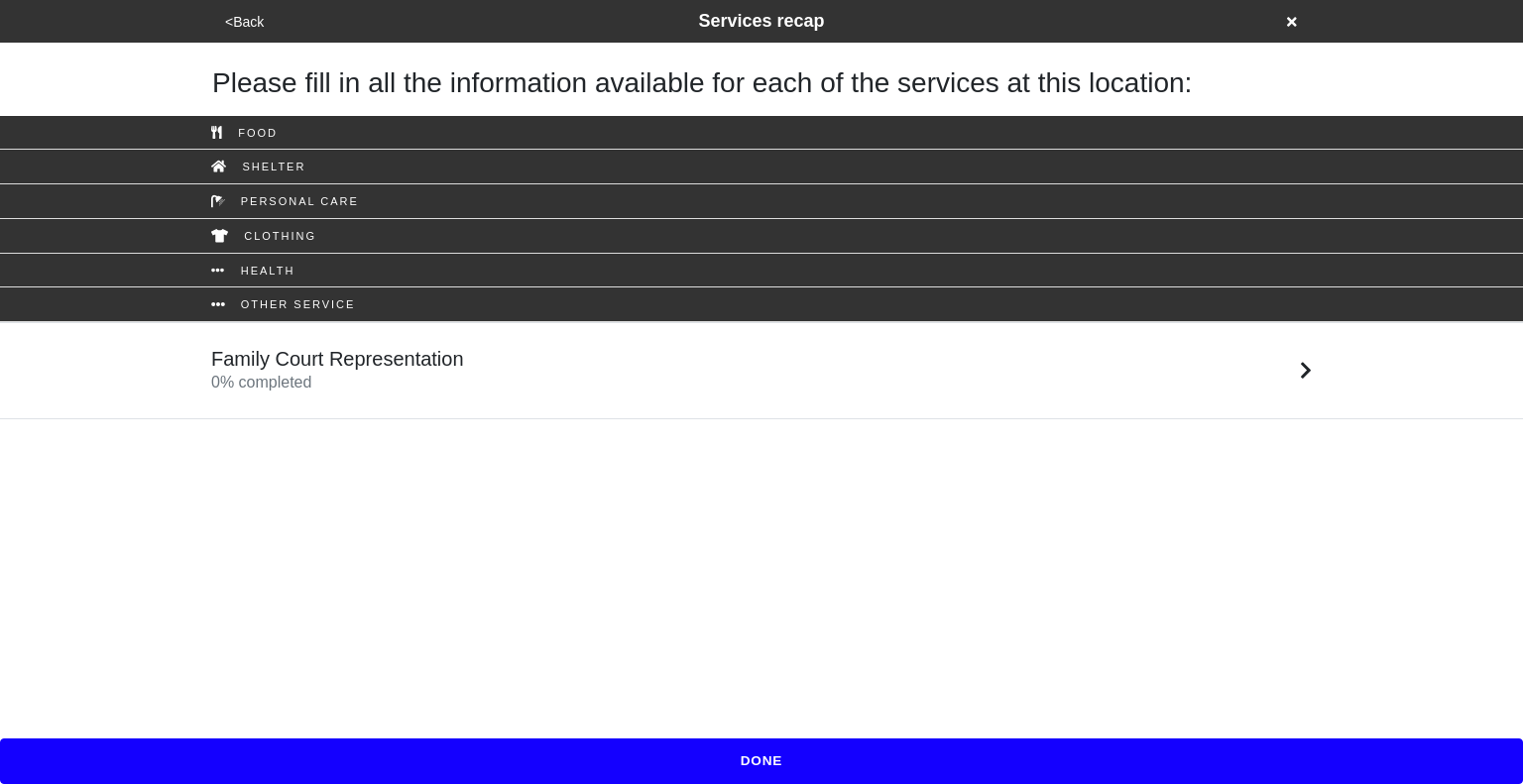 click on "Family Court Representation 0 % completed" at bounding box center (762, 371) 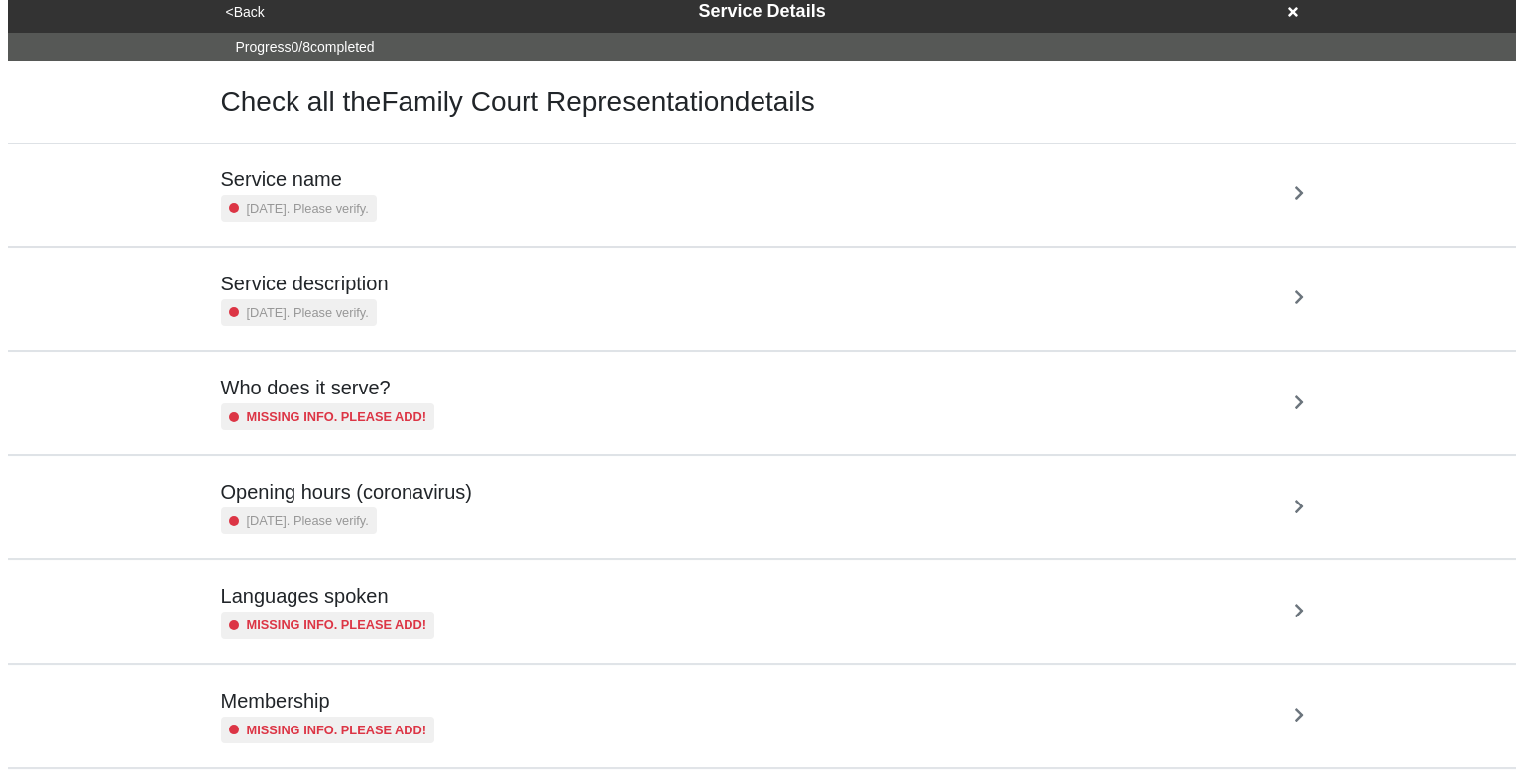 scroll, scrollTop: 0, scrollLeft: 0, axis: both 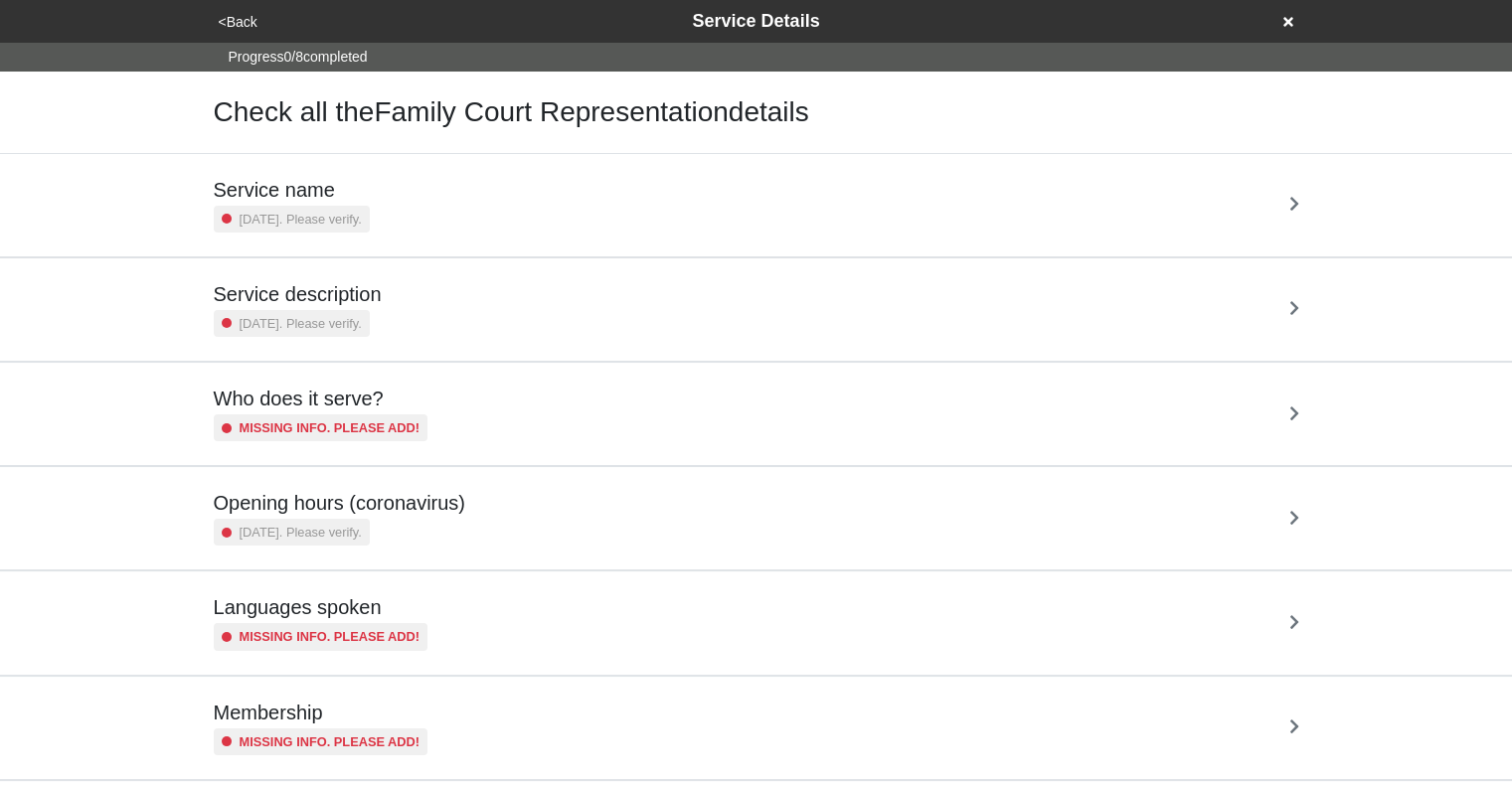 click on "Service description 2 years ago. Please verify." at bounding box center (756, 309) 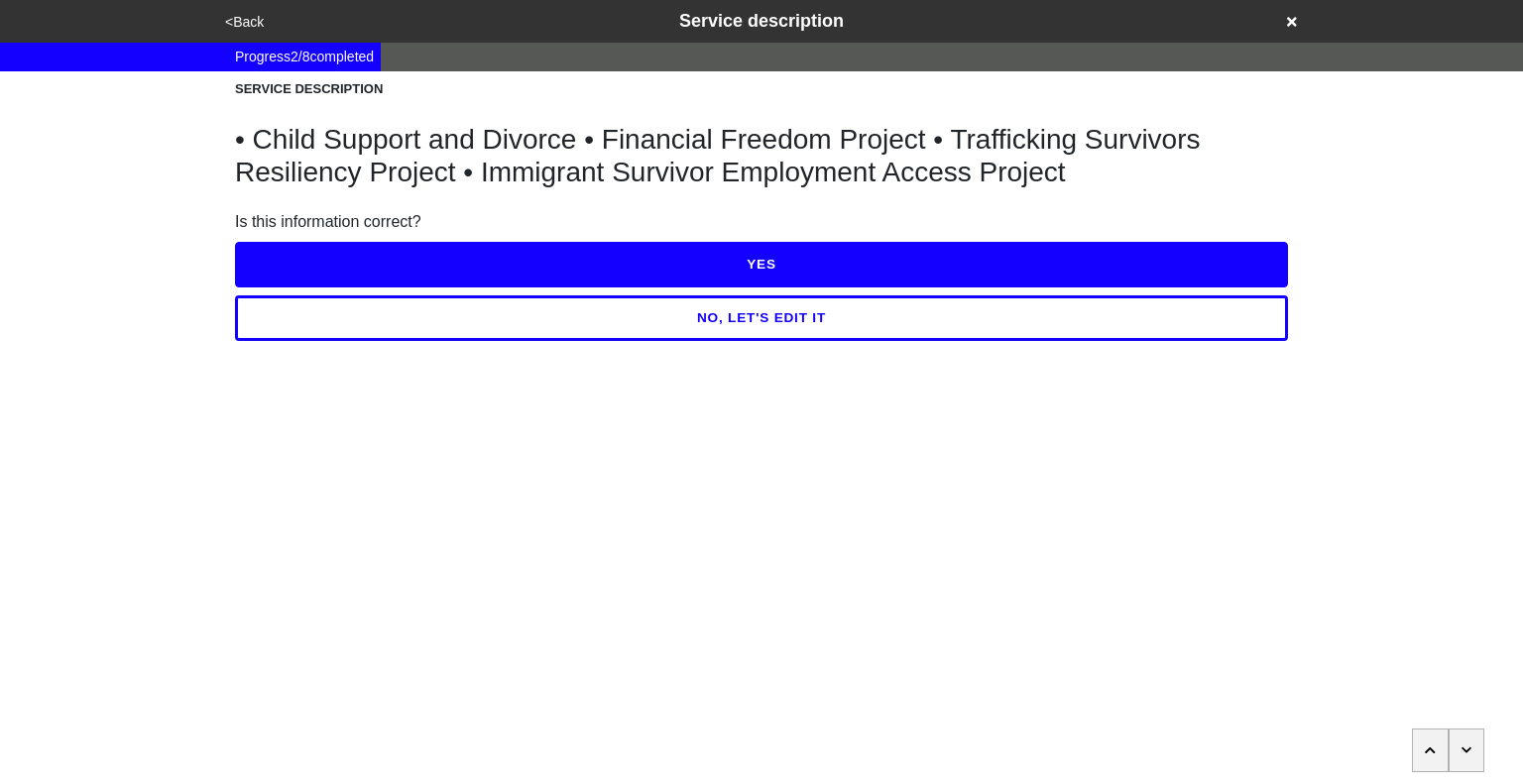 click 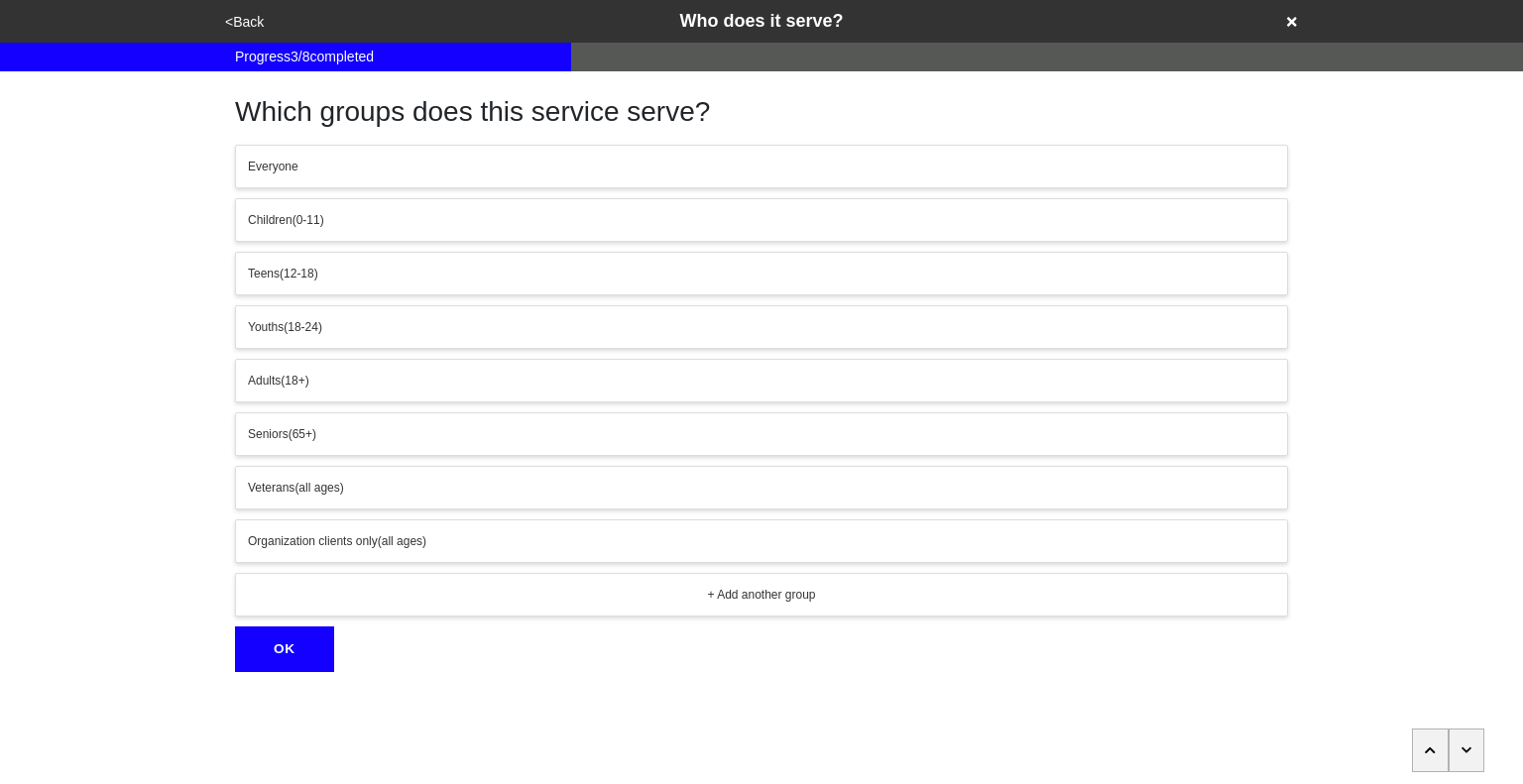 click 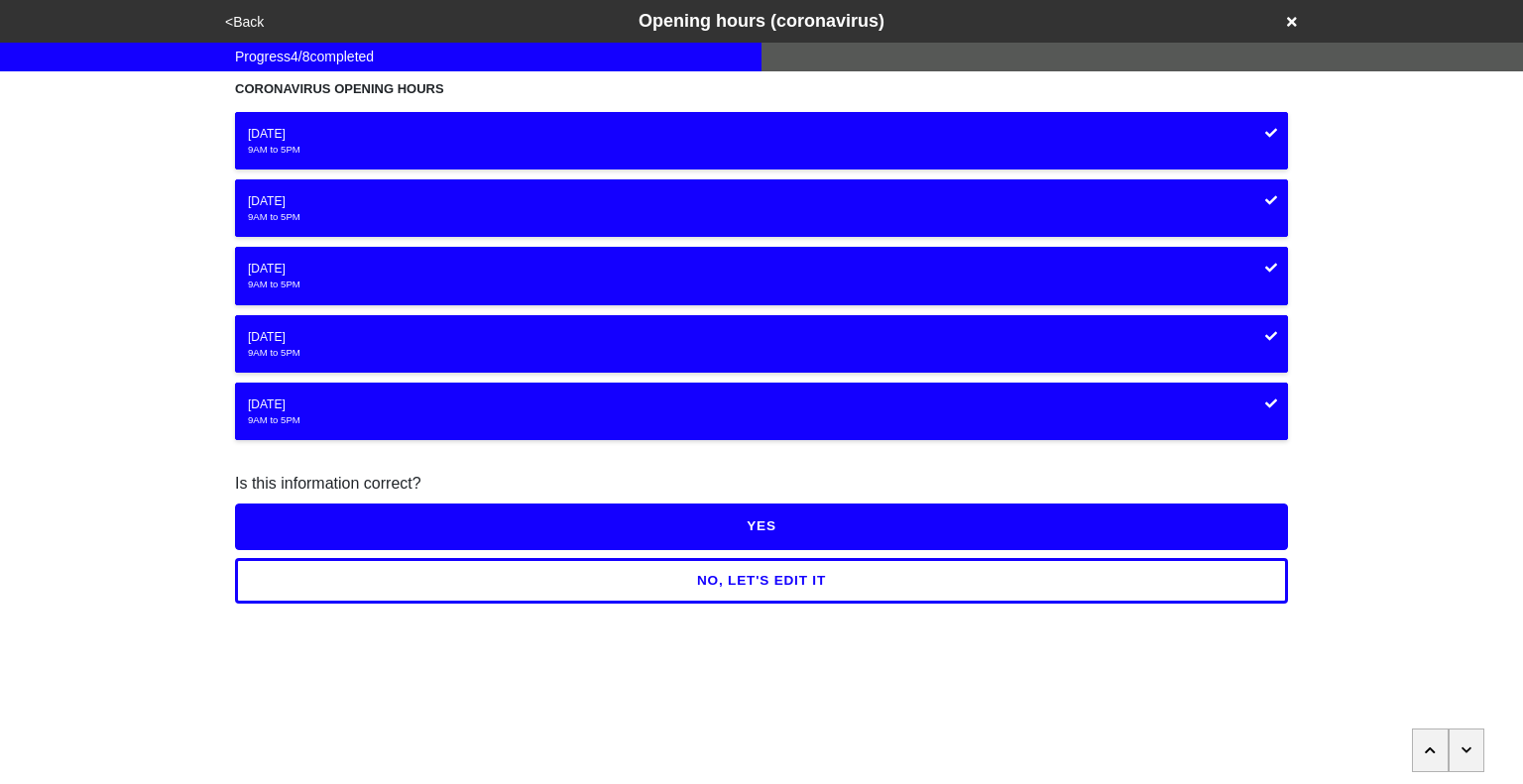 click 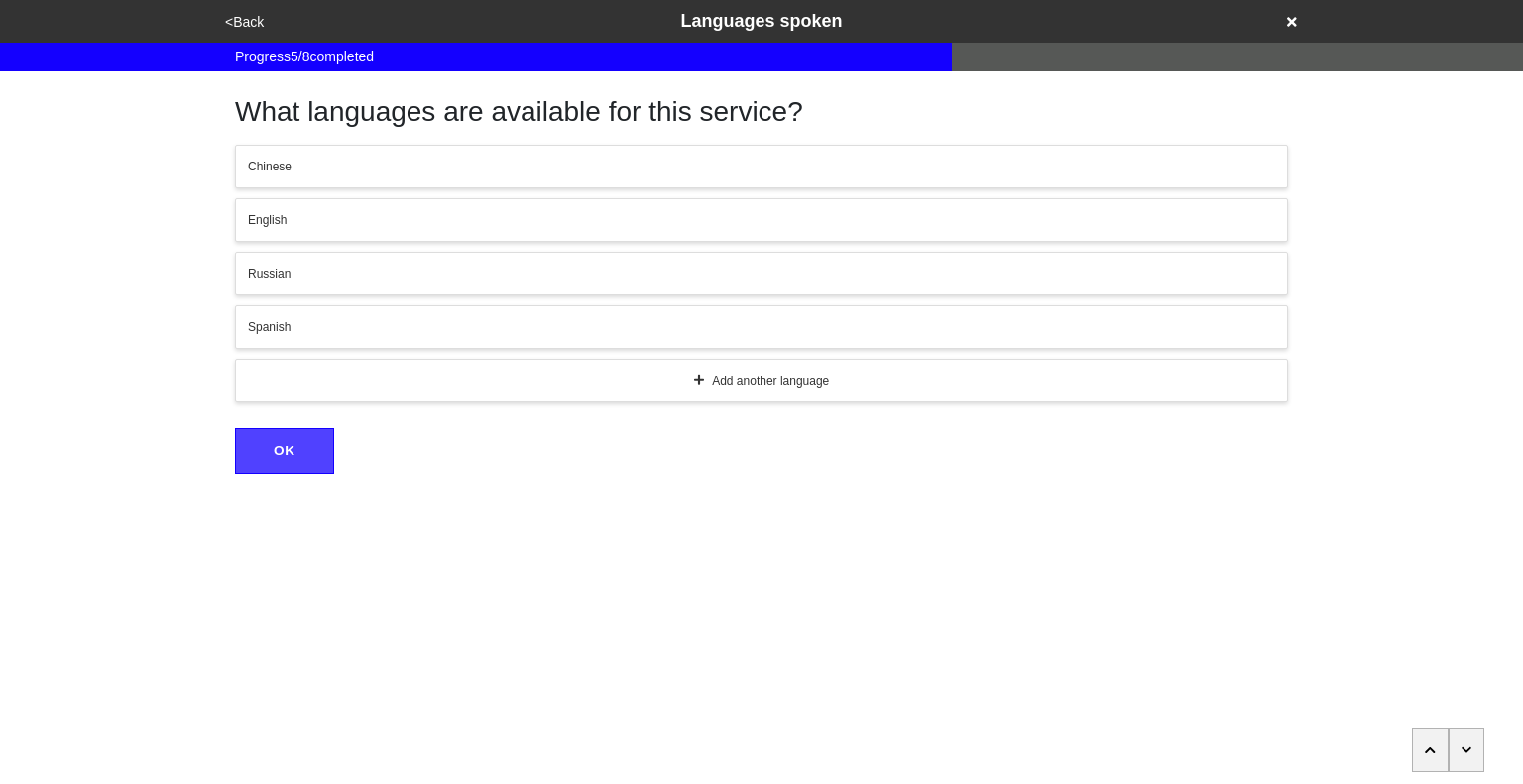 click 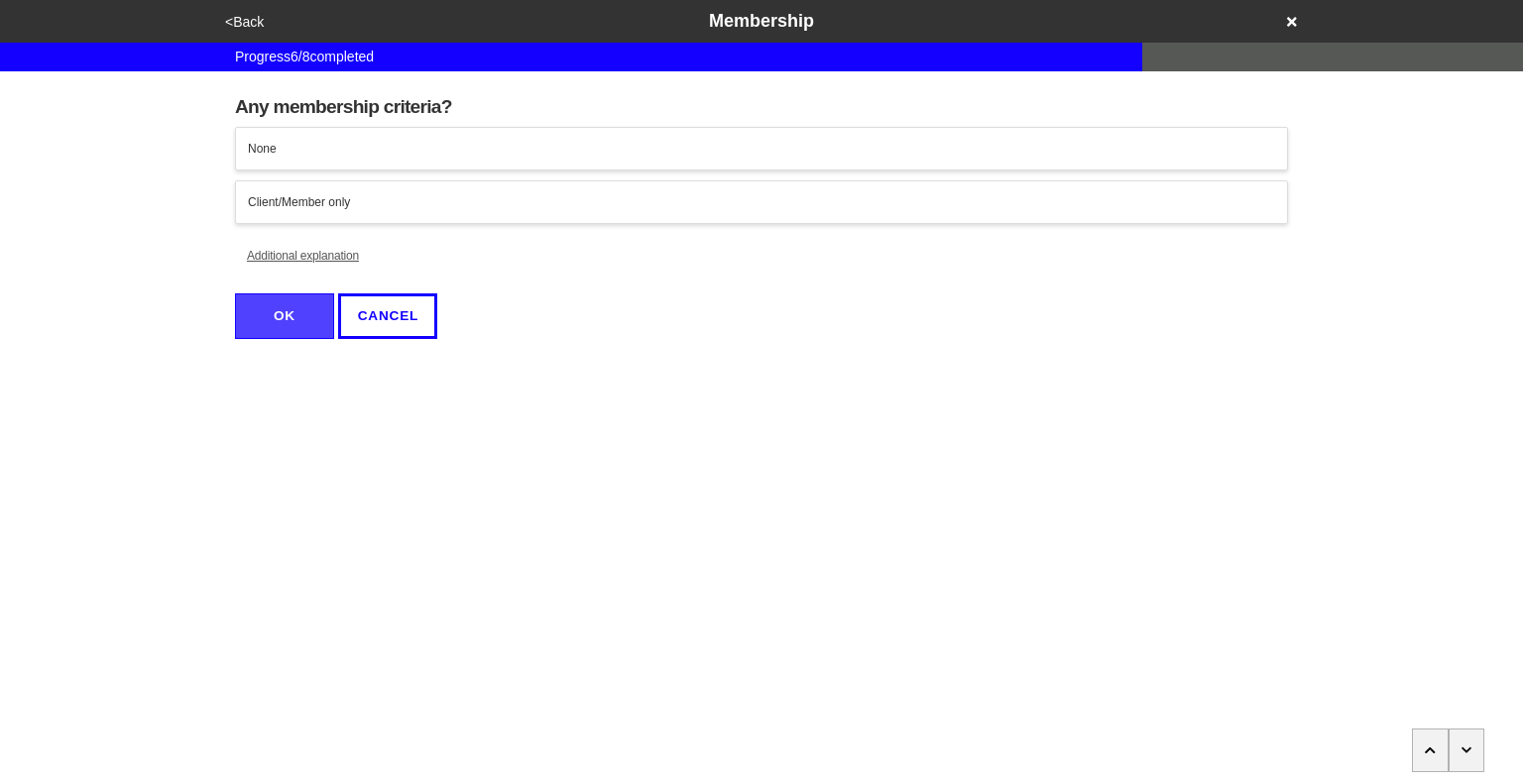 click 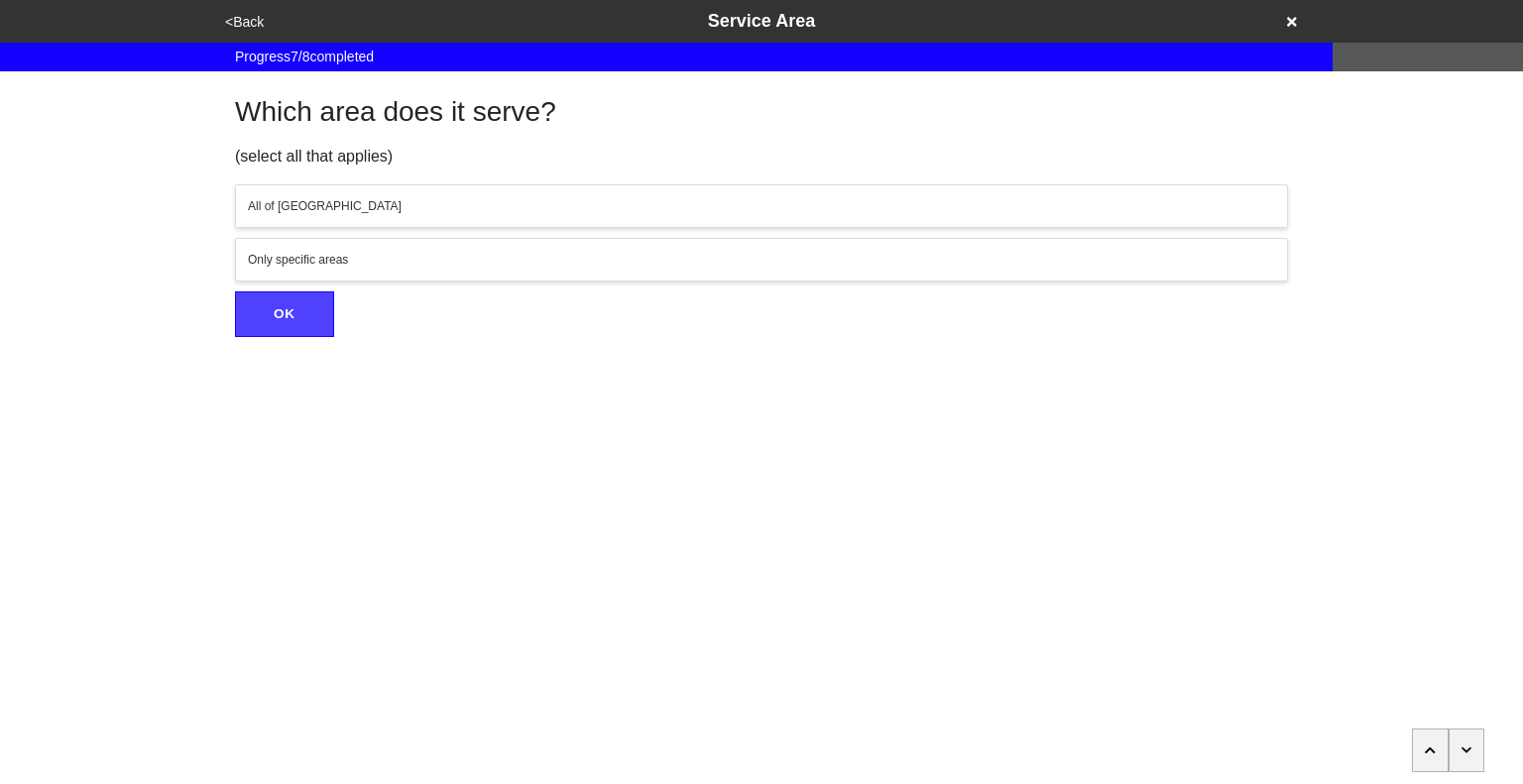 click 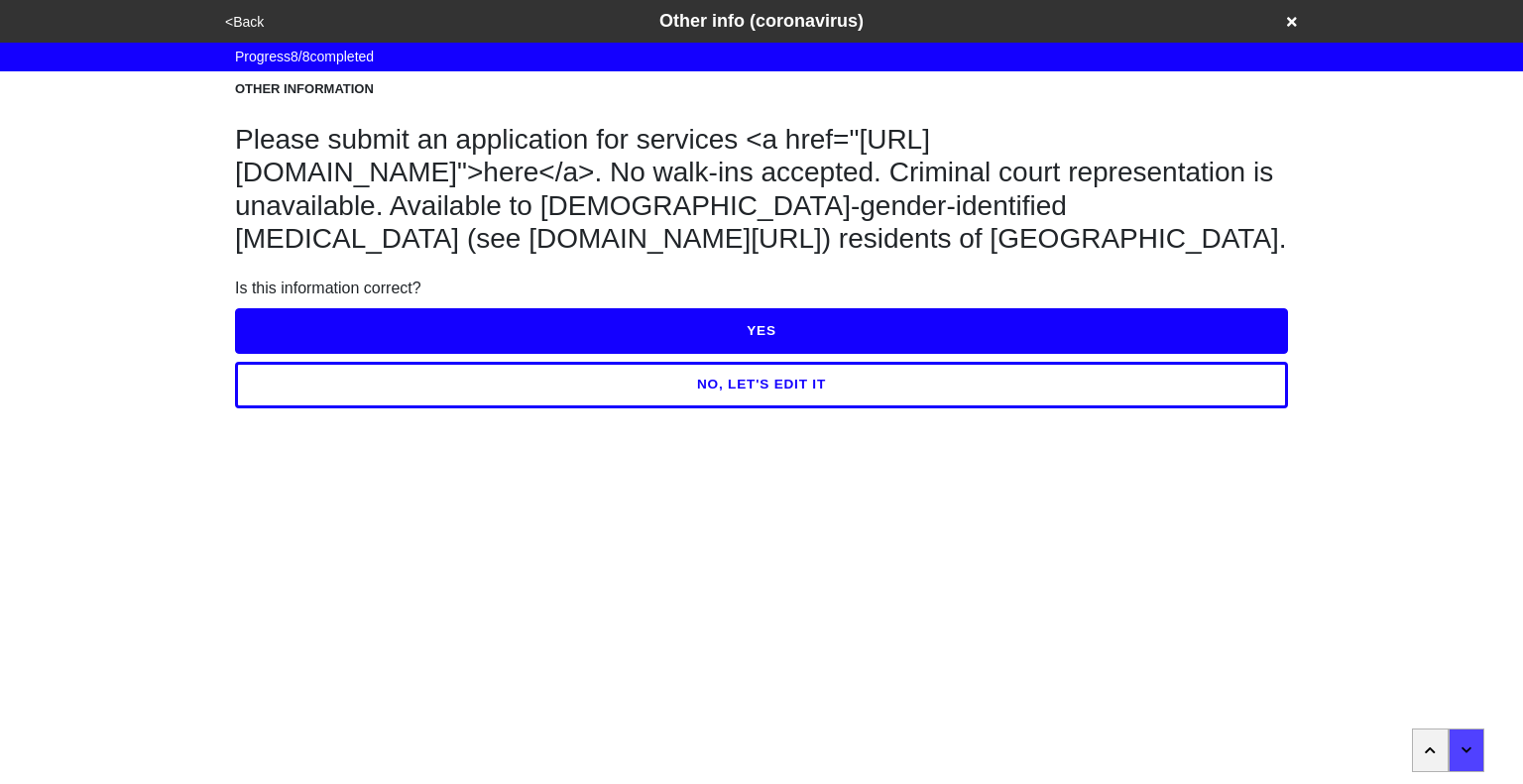 click on "NO, LET'S EDIT IT" at bounding box center [762, 385] 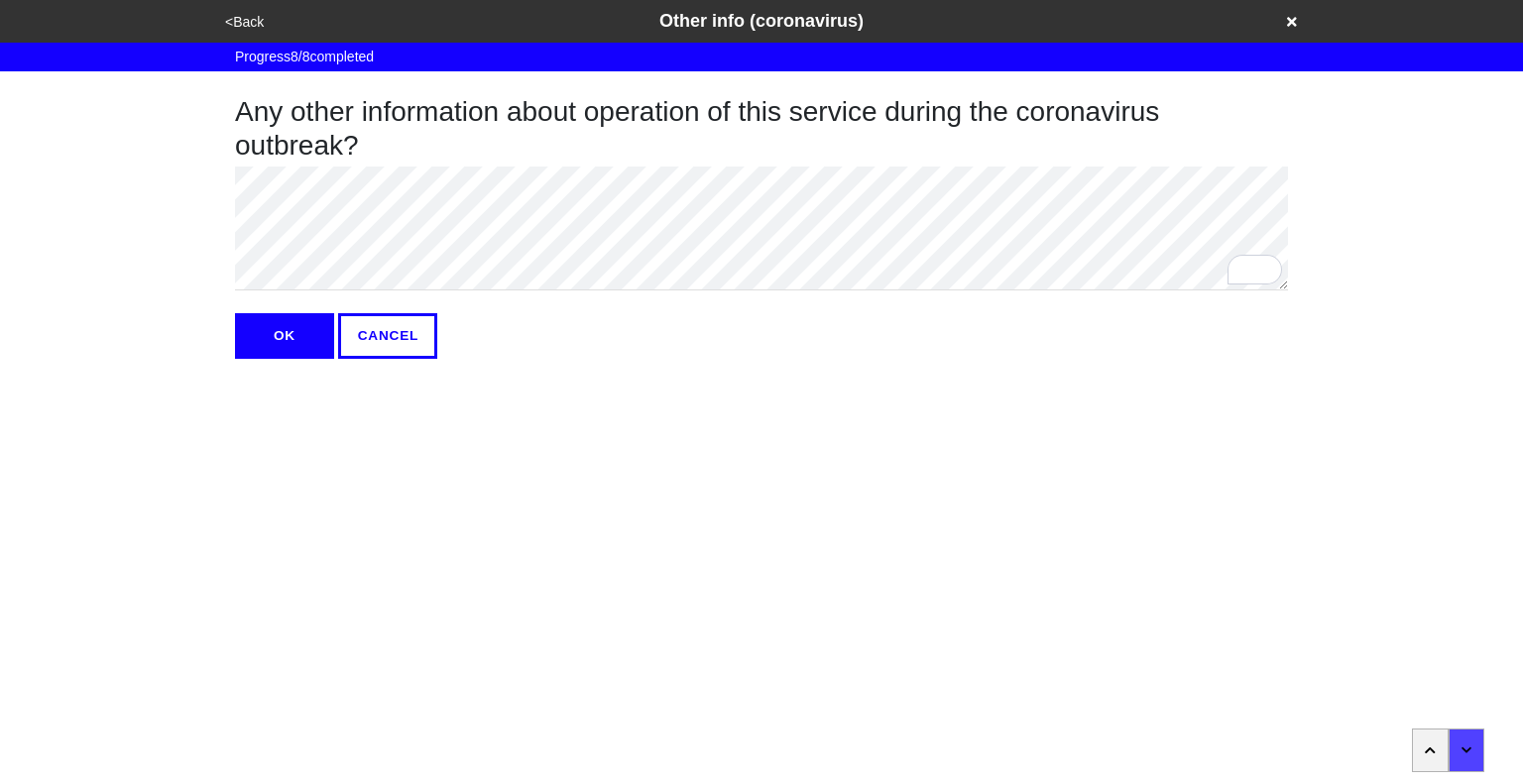 click on "OK" at bounding box center [285, 336] 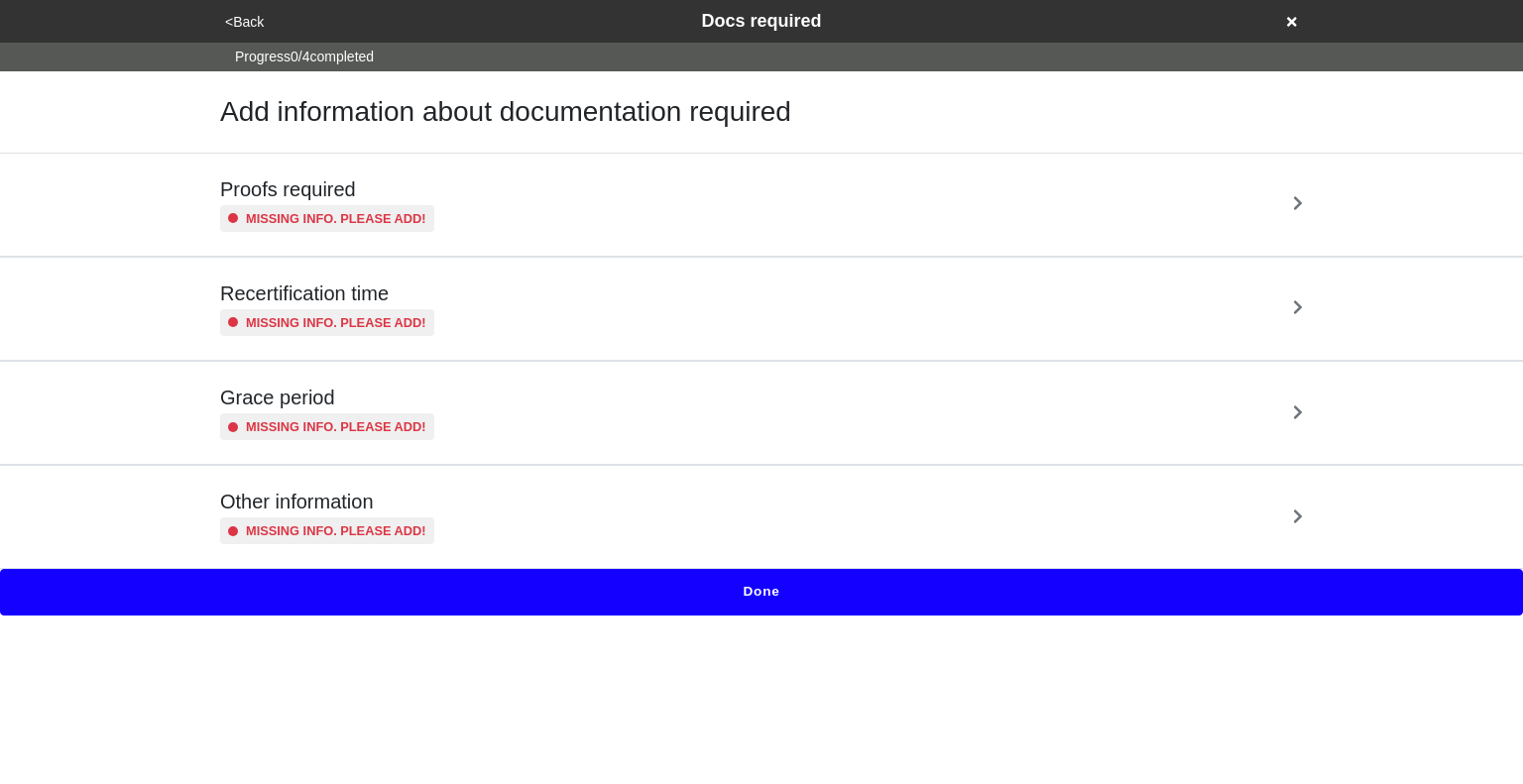 click on "Other information Missing info. Please add!" at bounding box center [762, 516] 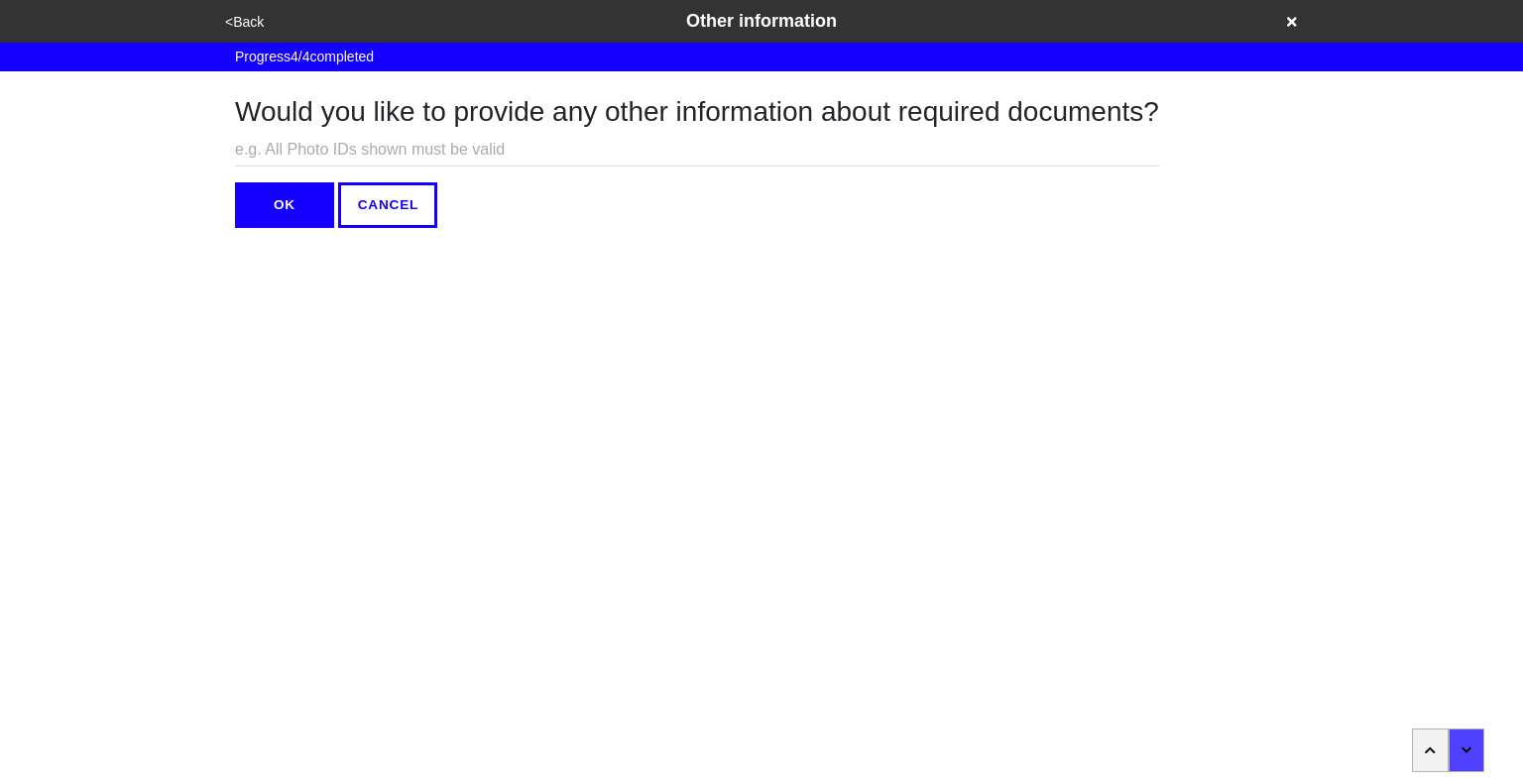 click at bounding box center [697, 150] 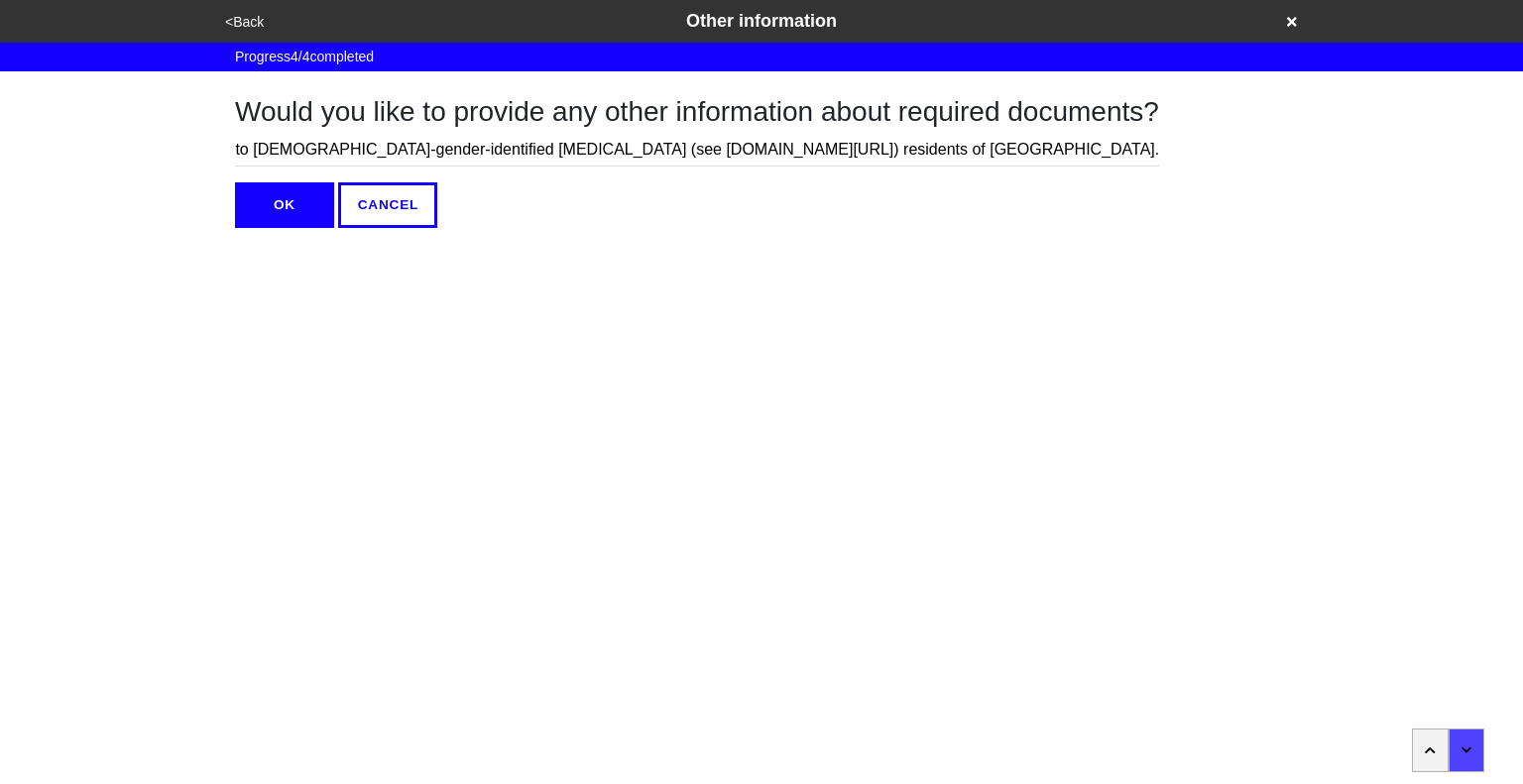 scroll, scrollTop: 0, scrollLeft: 1341, axis: horizontal 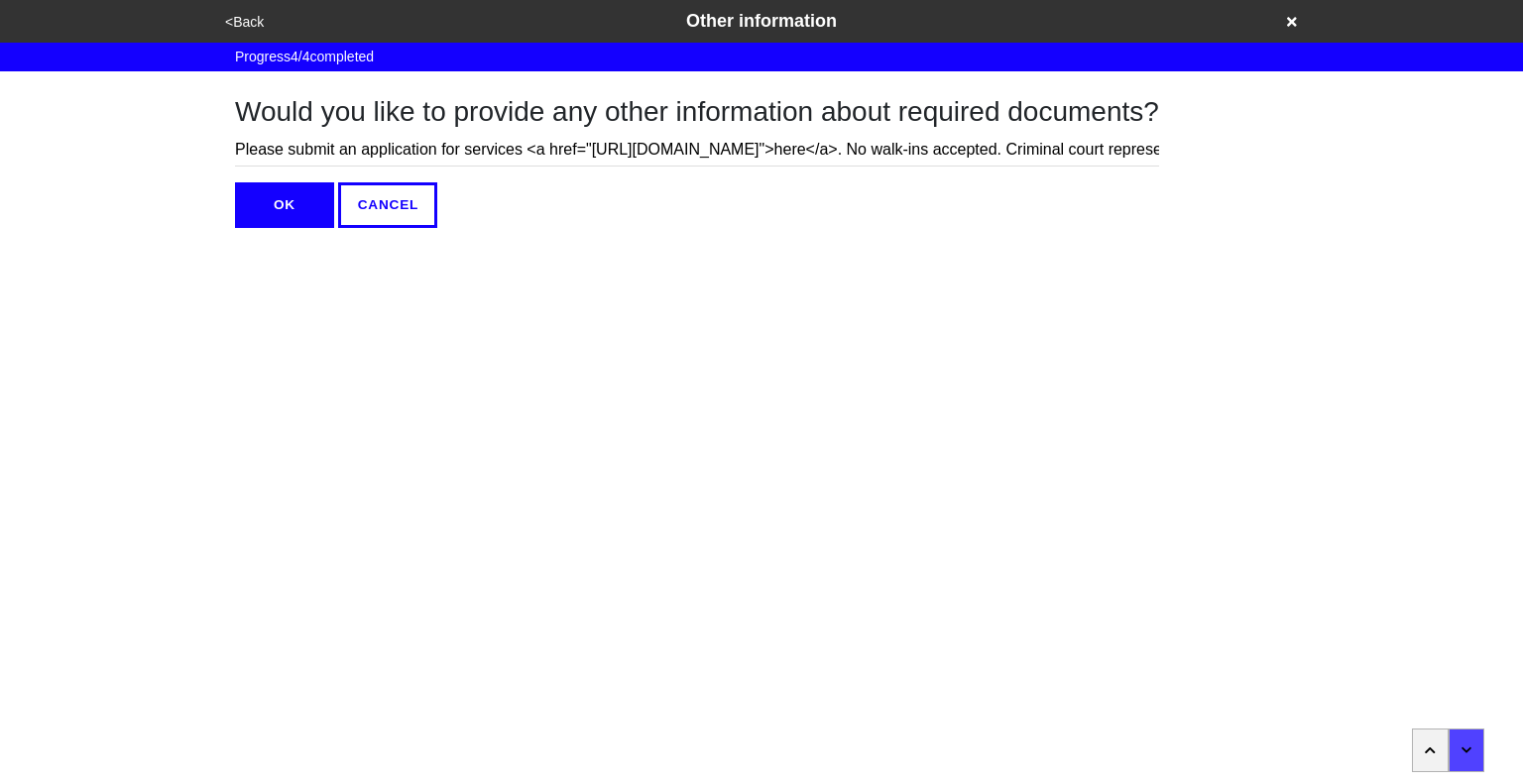 click on "OK" at bounding box center [285, 205] 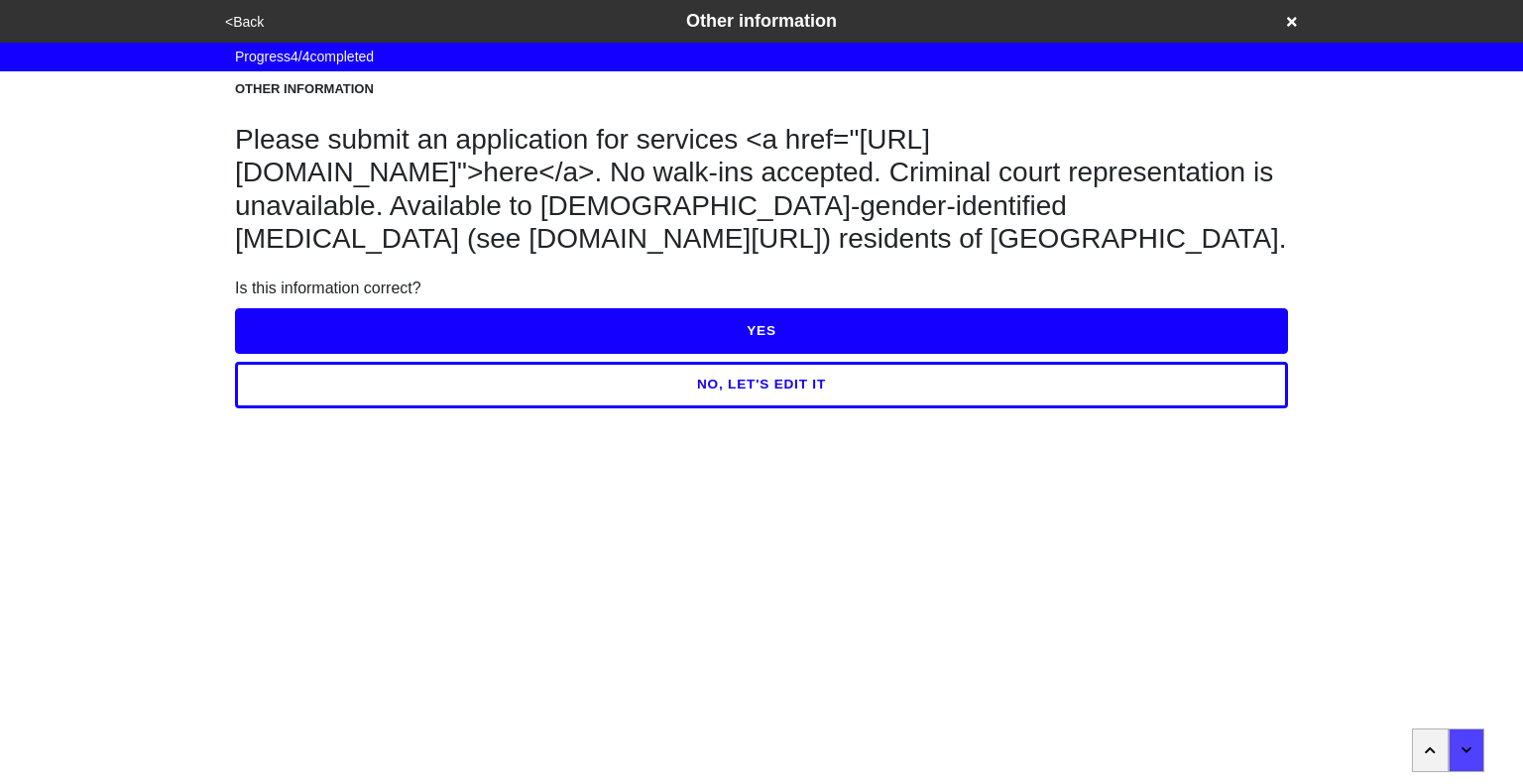 click on "YES" at bounding box center [762, 331] 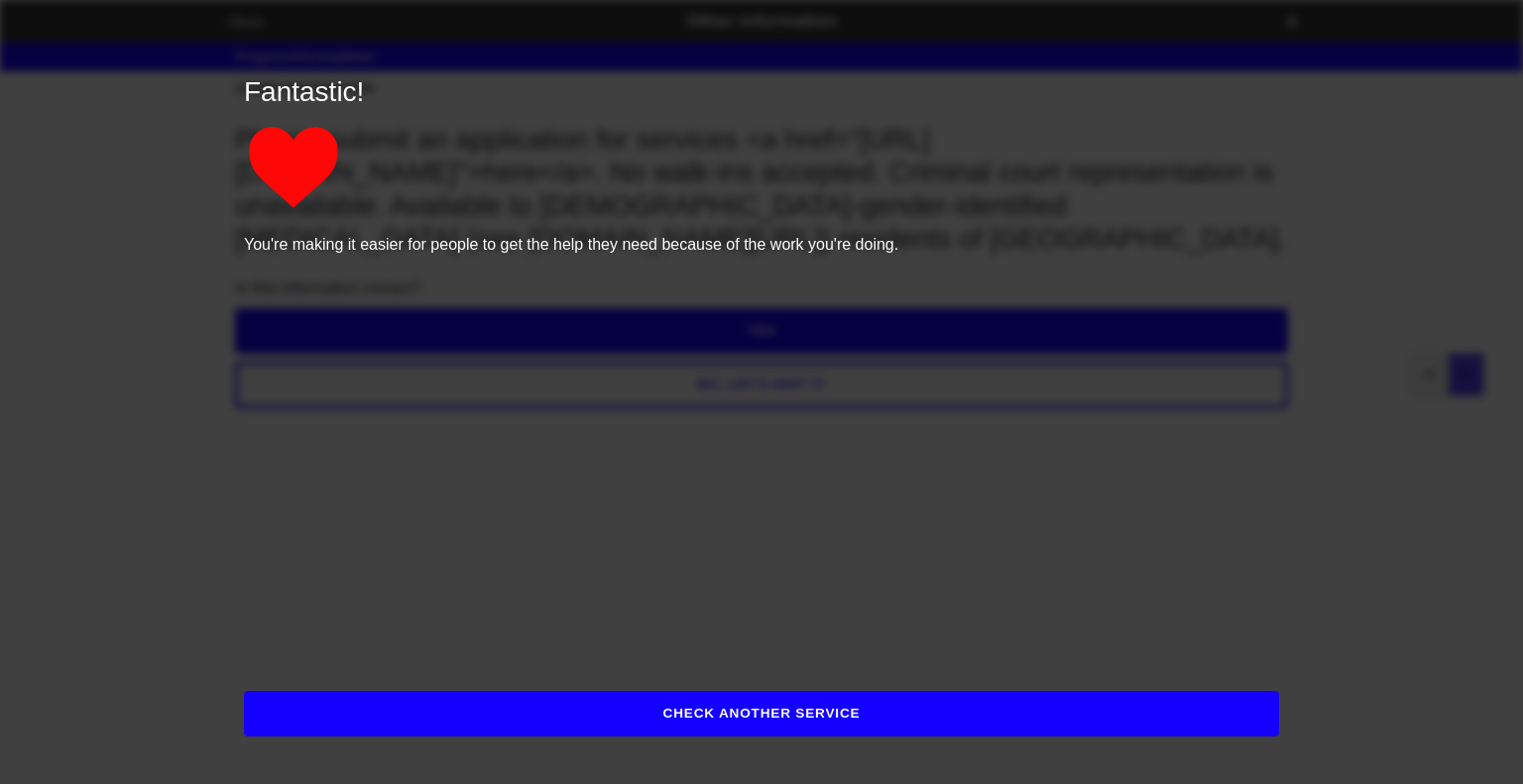 click on "CHECK ANOTHER SERVICE" at bounding box center (762, 714) 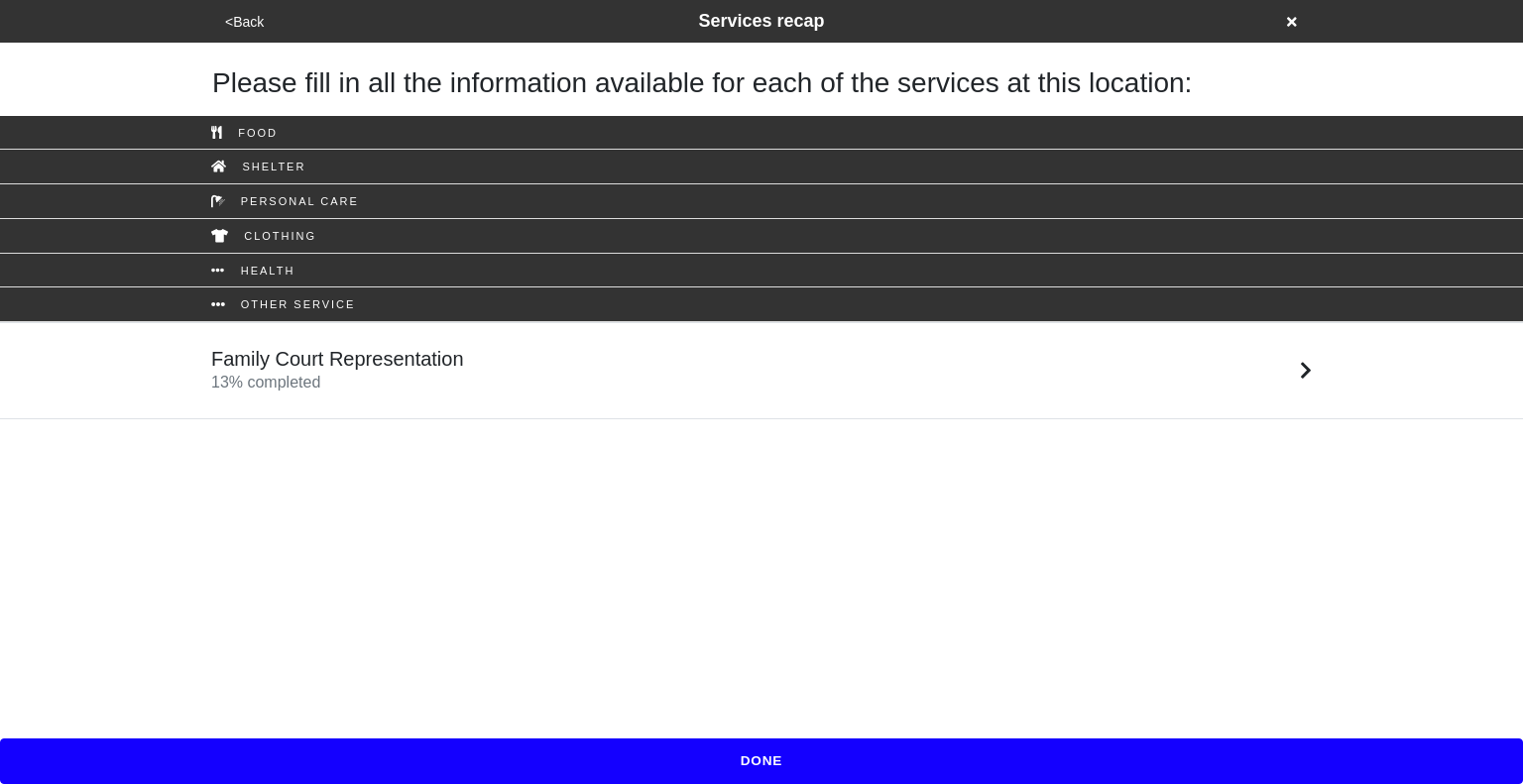 click on "Family Court Representation 13 % completed" at bounding box center (762, 371) 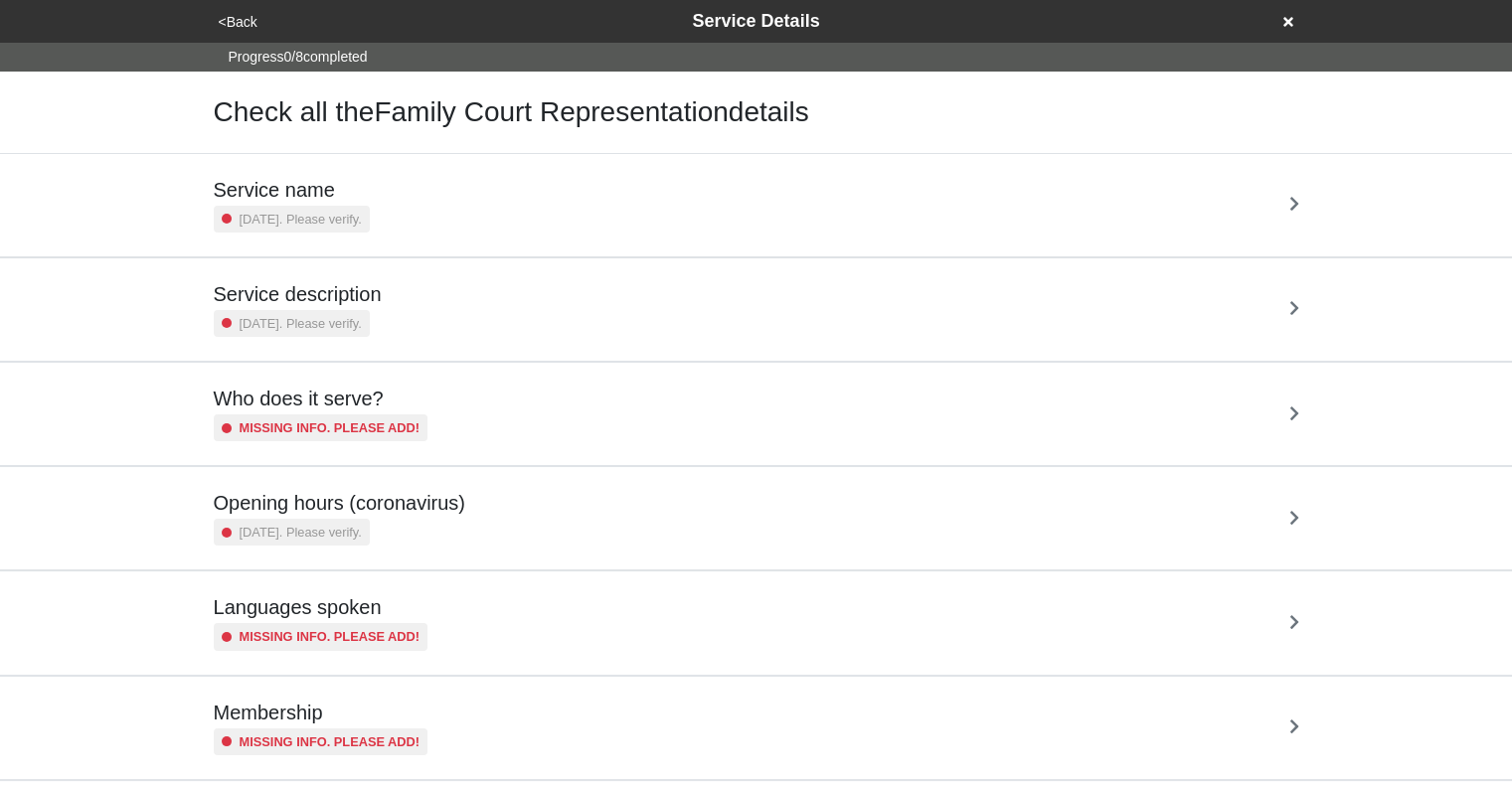 click on "<Back" at bounding box center (238, 22) 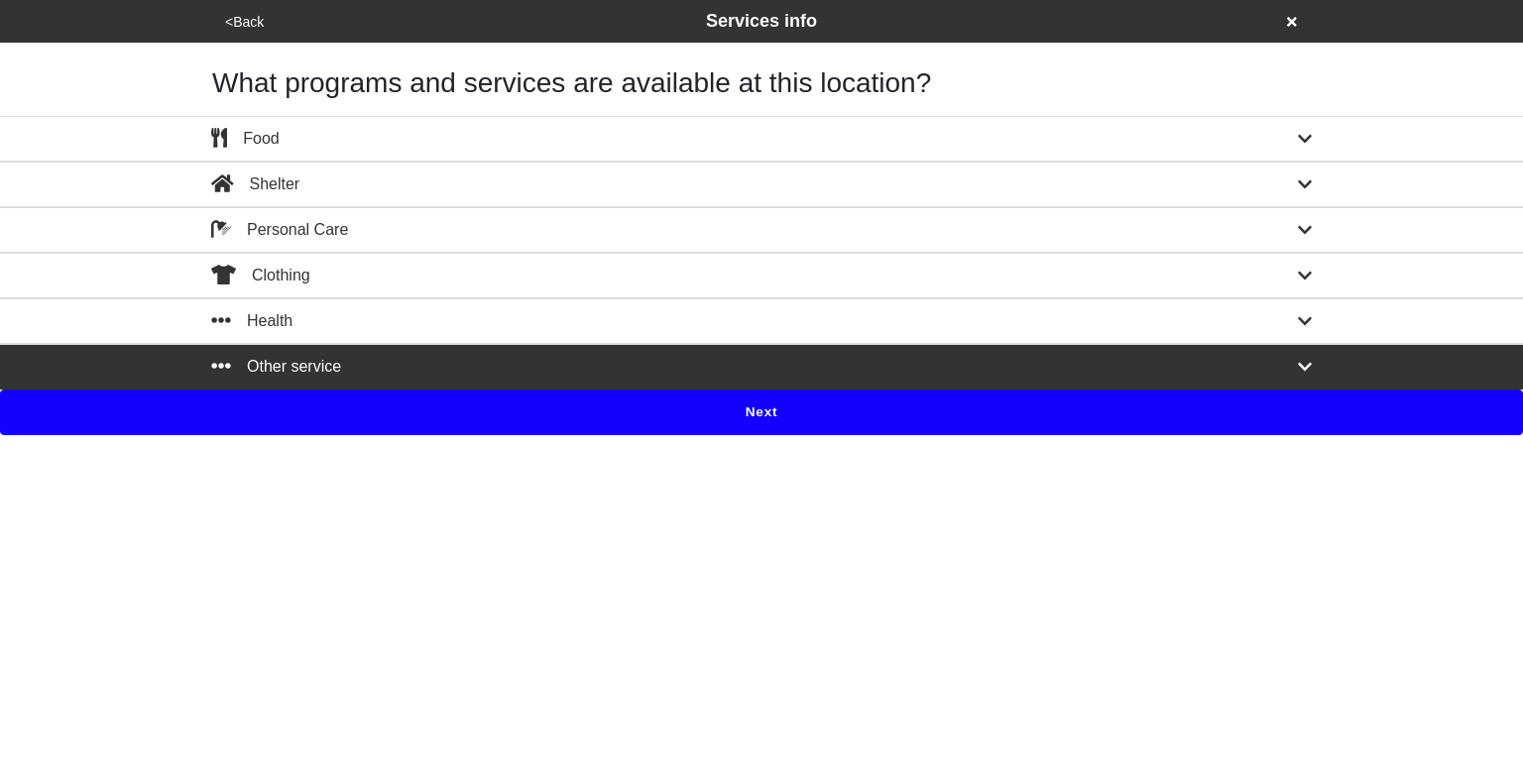 click on "Next" at bounding box center [762, 412] 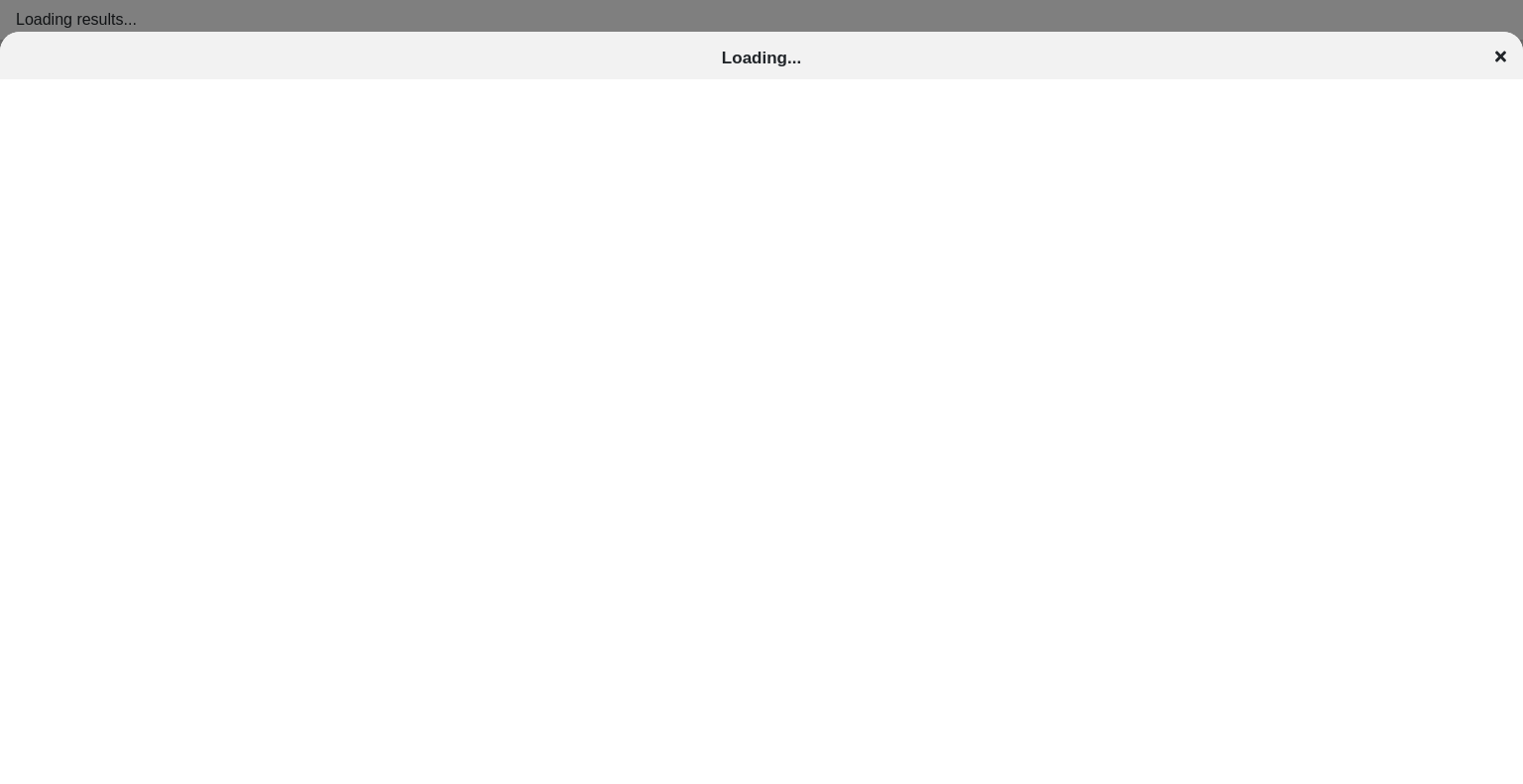 scroll, scrollTop: 0, scrollLeft: 0, axis: both 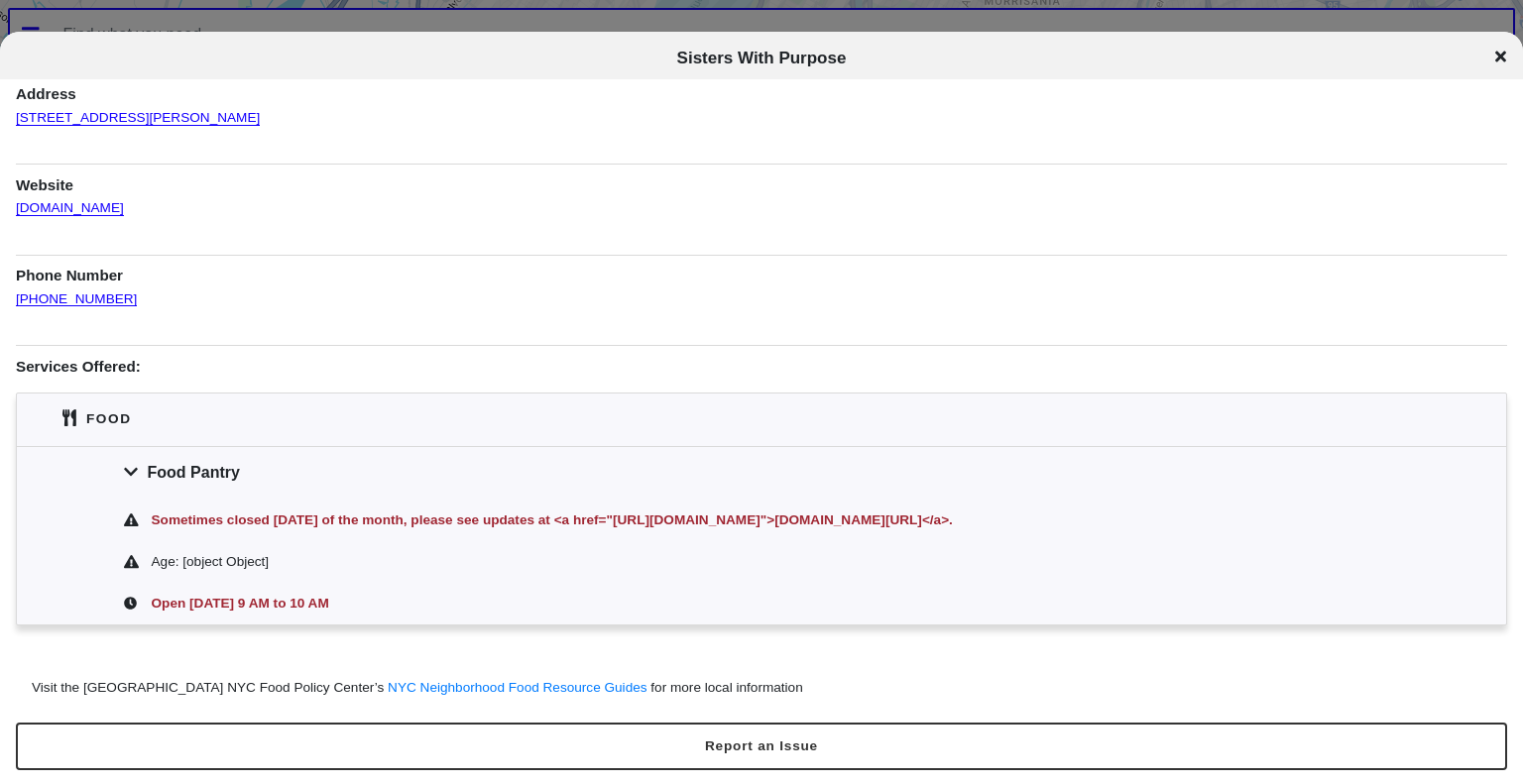 drag, startPoint x: 653, startPoint y: 520, endPoint x: 975, endPoint y: 524, distance: 322.0248 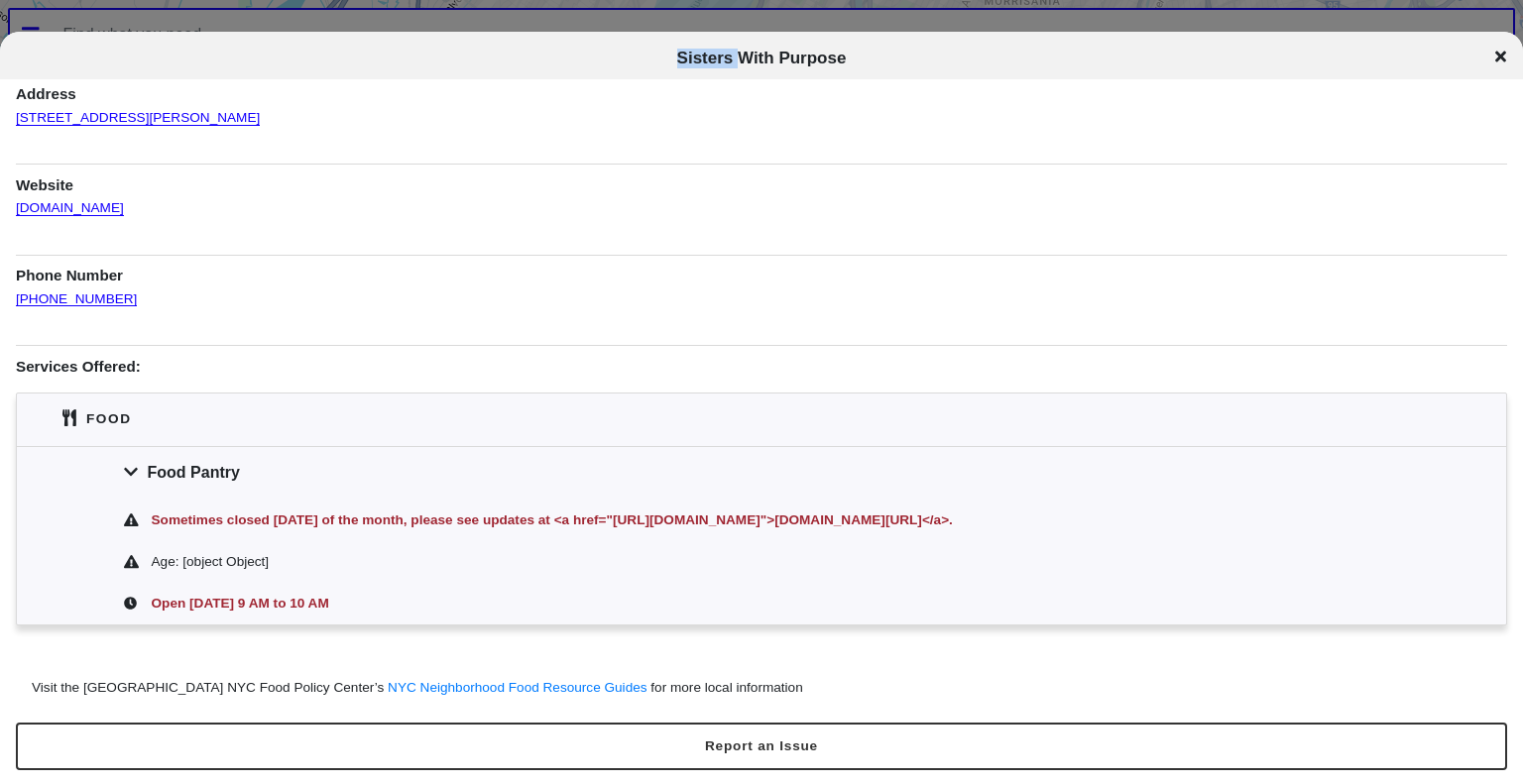 click on "Sisters With Purpose" at bounding box center (762, 57) 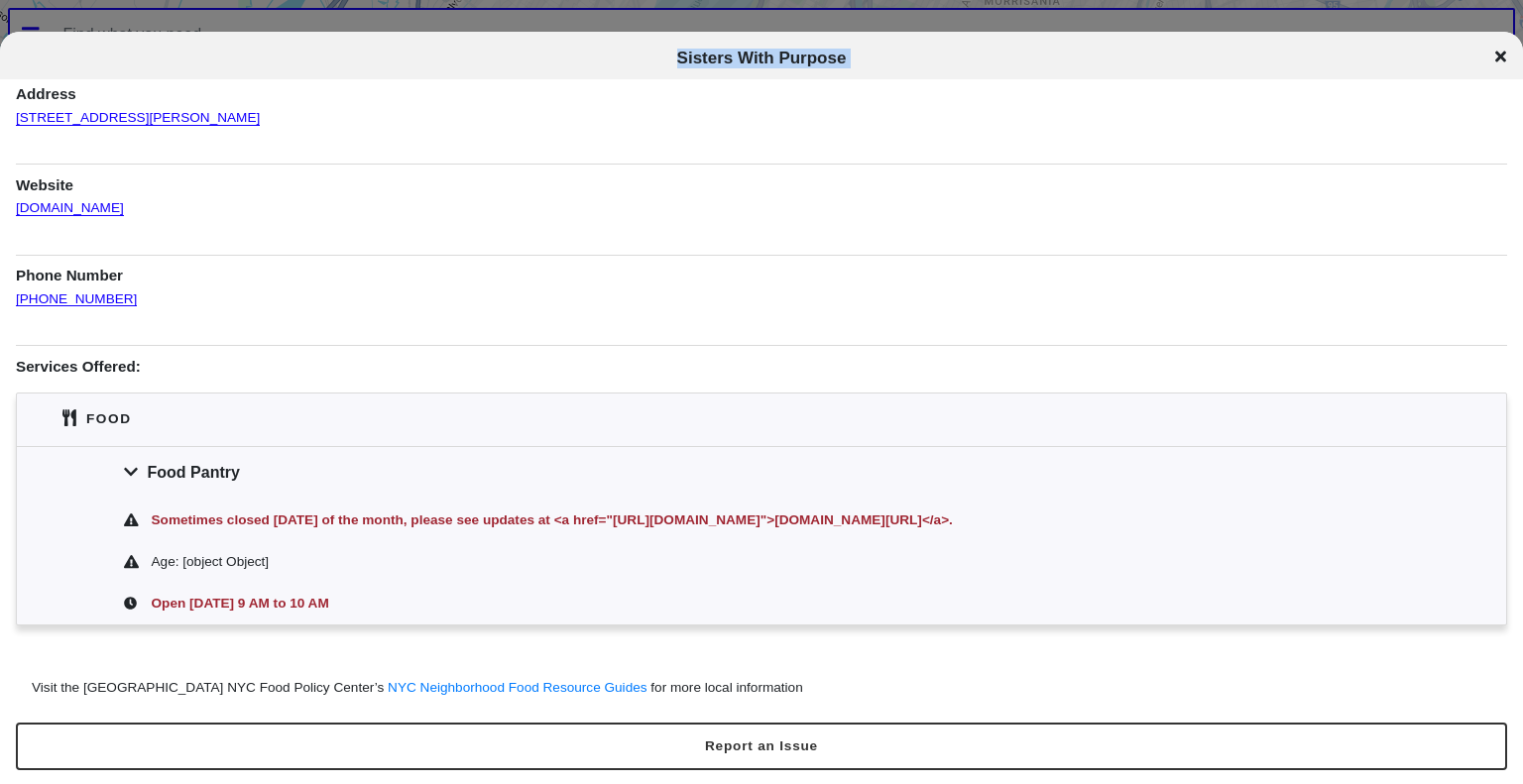 click on "Sisters With Purpose" at bounding box center (762, 57) 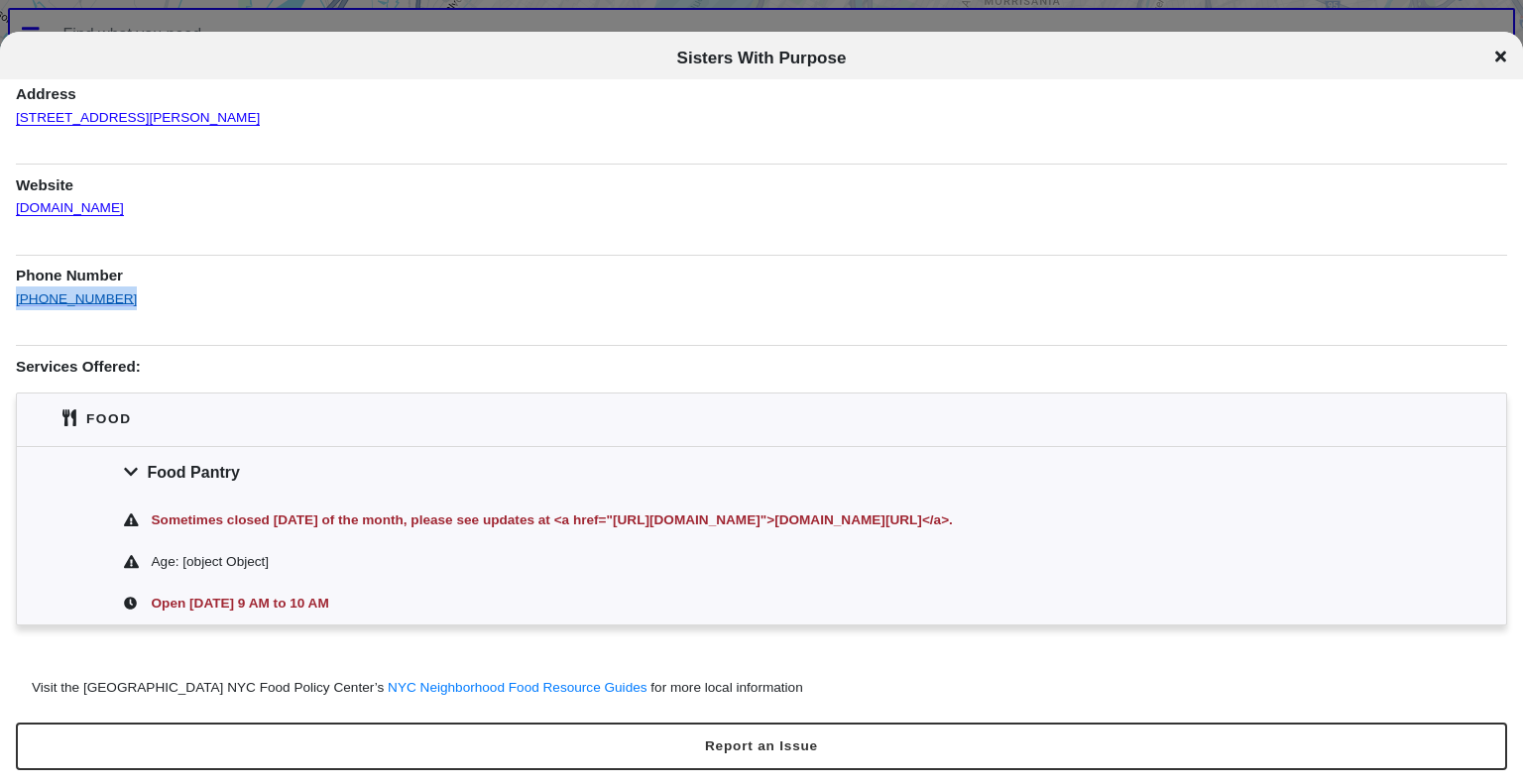 drag, startPoint x: 117, startPoint y: 297, endPoint x: 16, endPoint y: 283, distance: 101.9657 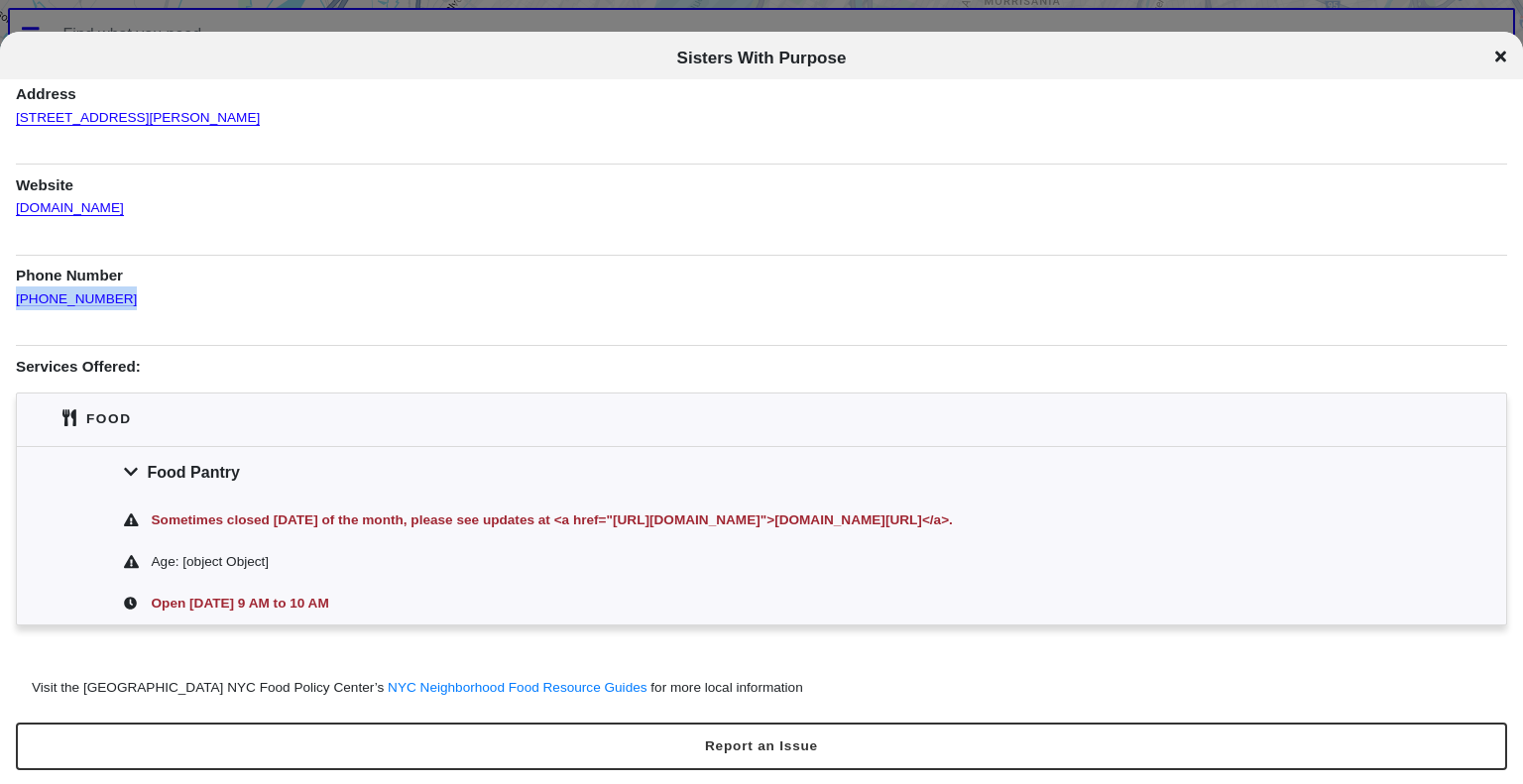 copy on "(646) 460-4101" 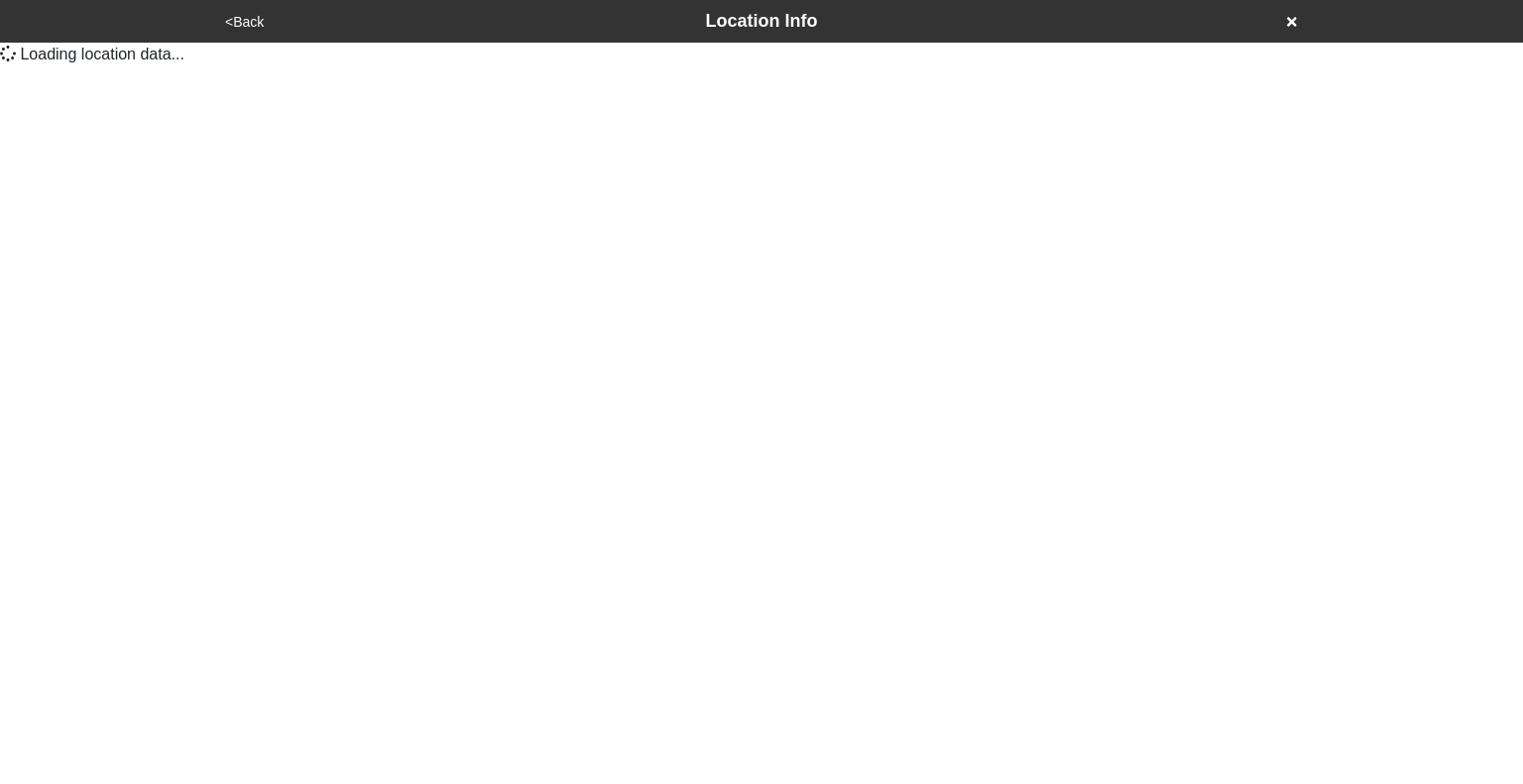 scroll, scrollTop: 0, scrollLeft: 0, axis: both 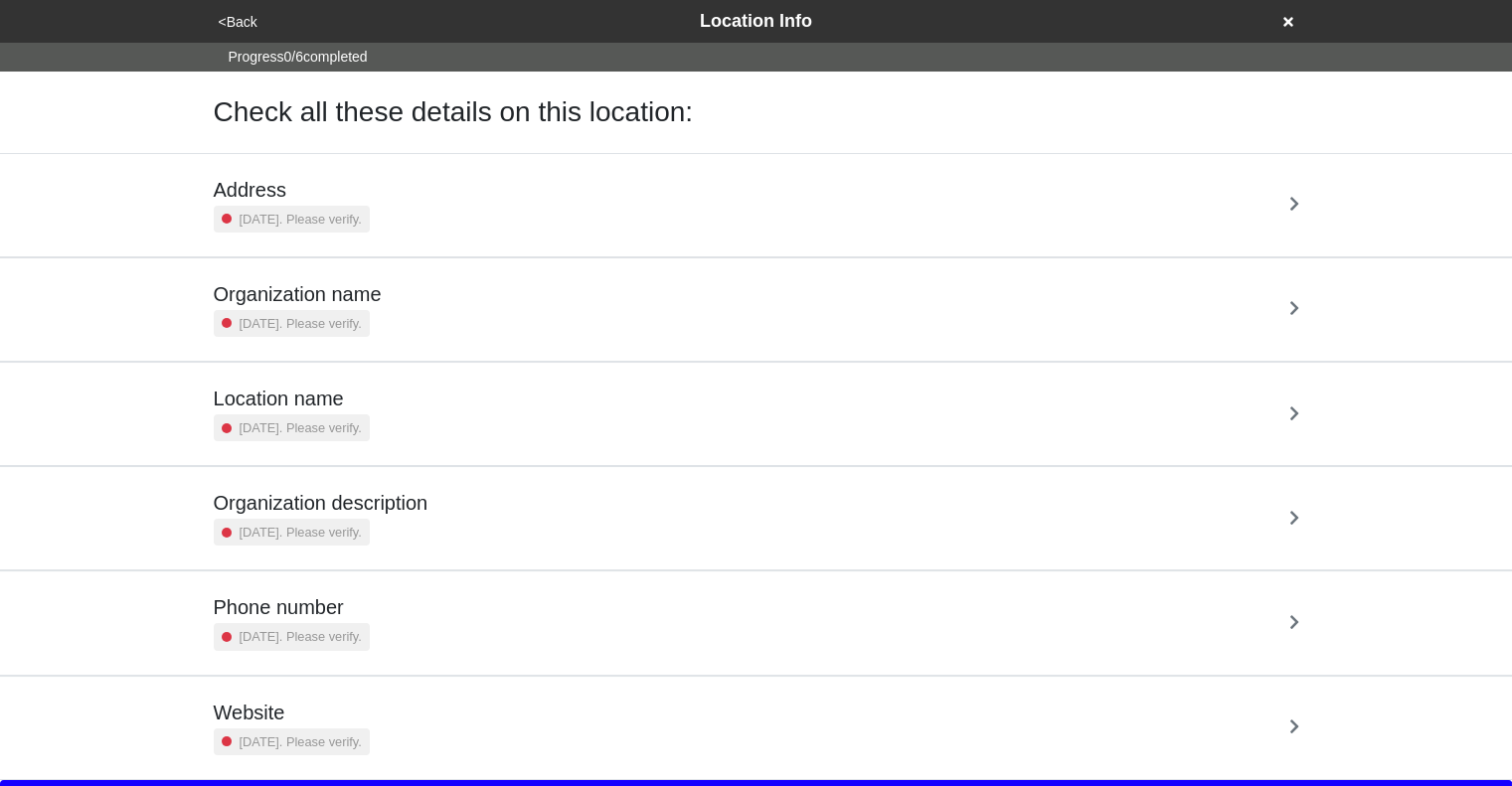 click on "Address 3 years ago. Please verify." at bounding box center [756, 205] 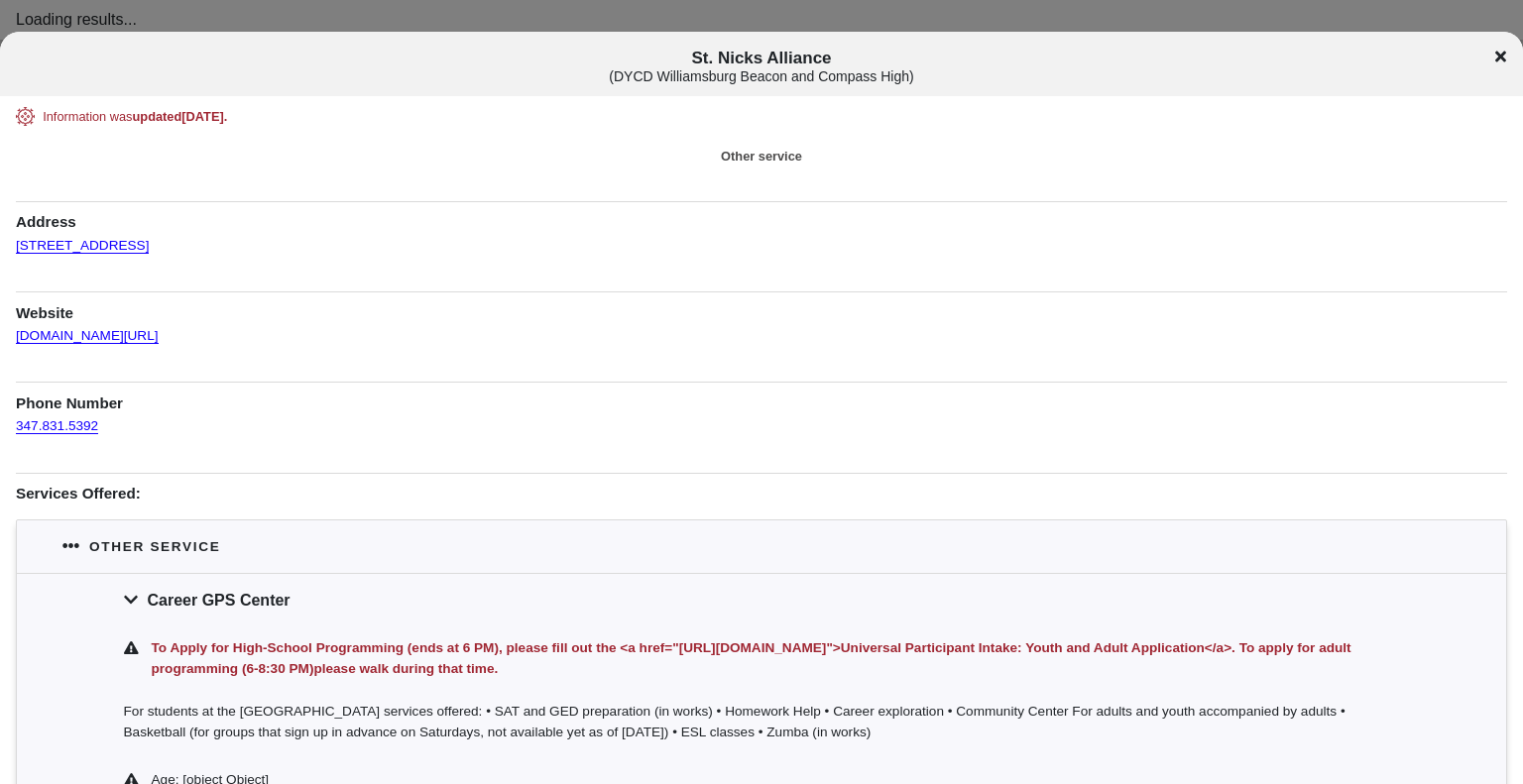 scroll, scrollTop: 0, scrollLeft: 0, axis: both 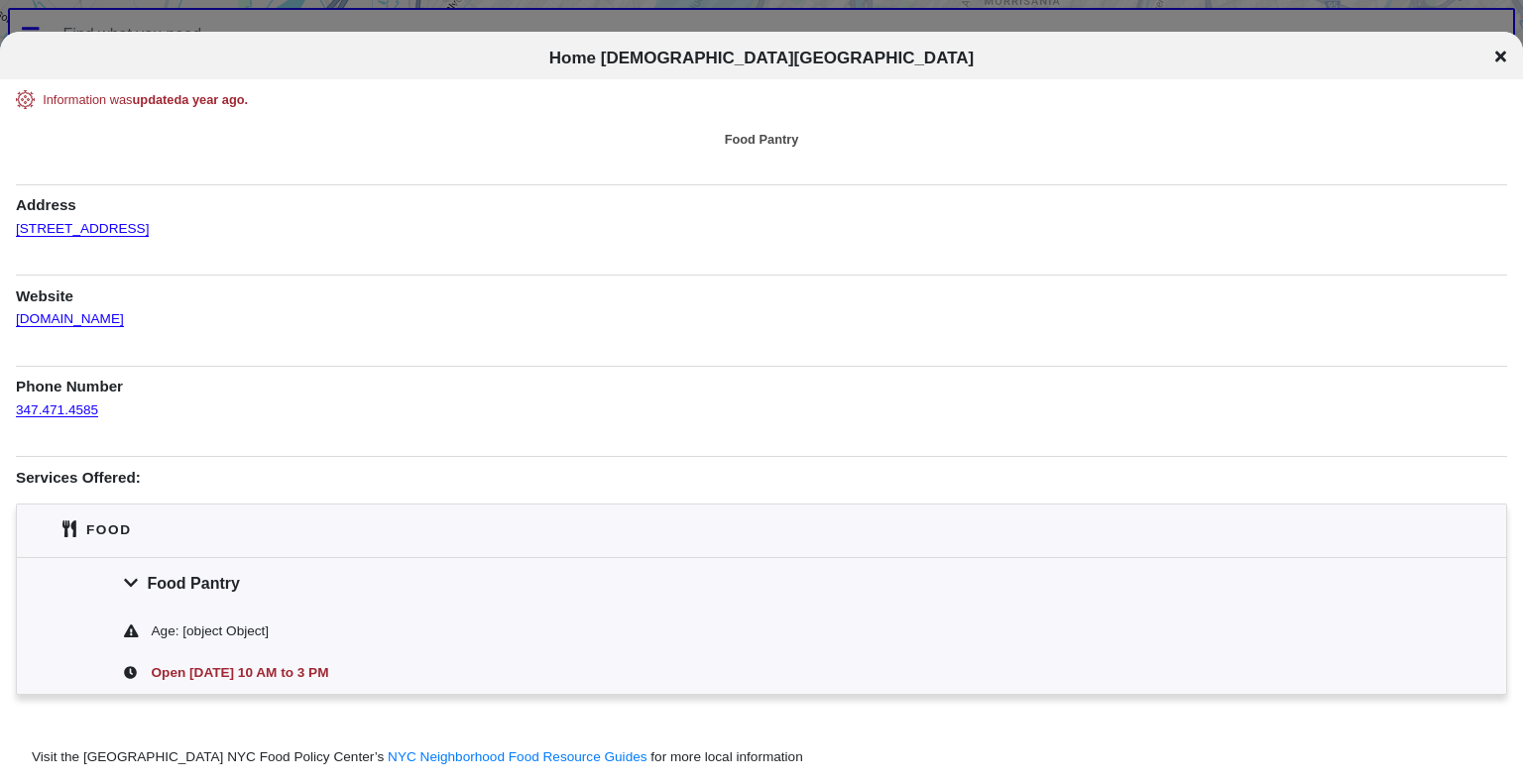 drag, startPoint x: 178, startPoint y: 316, endPoint x: 14, endPoint y: 320, distance: 164.04877 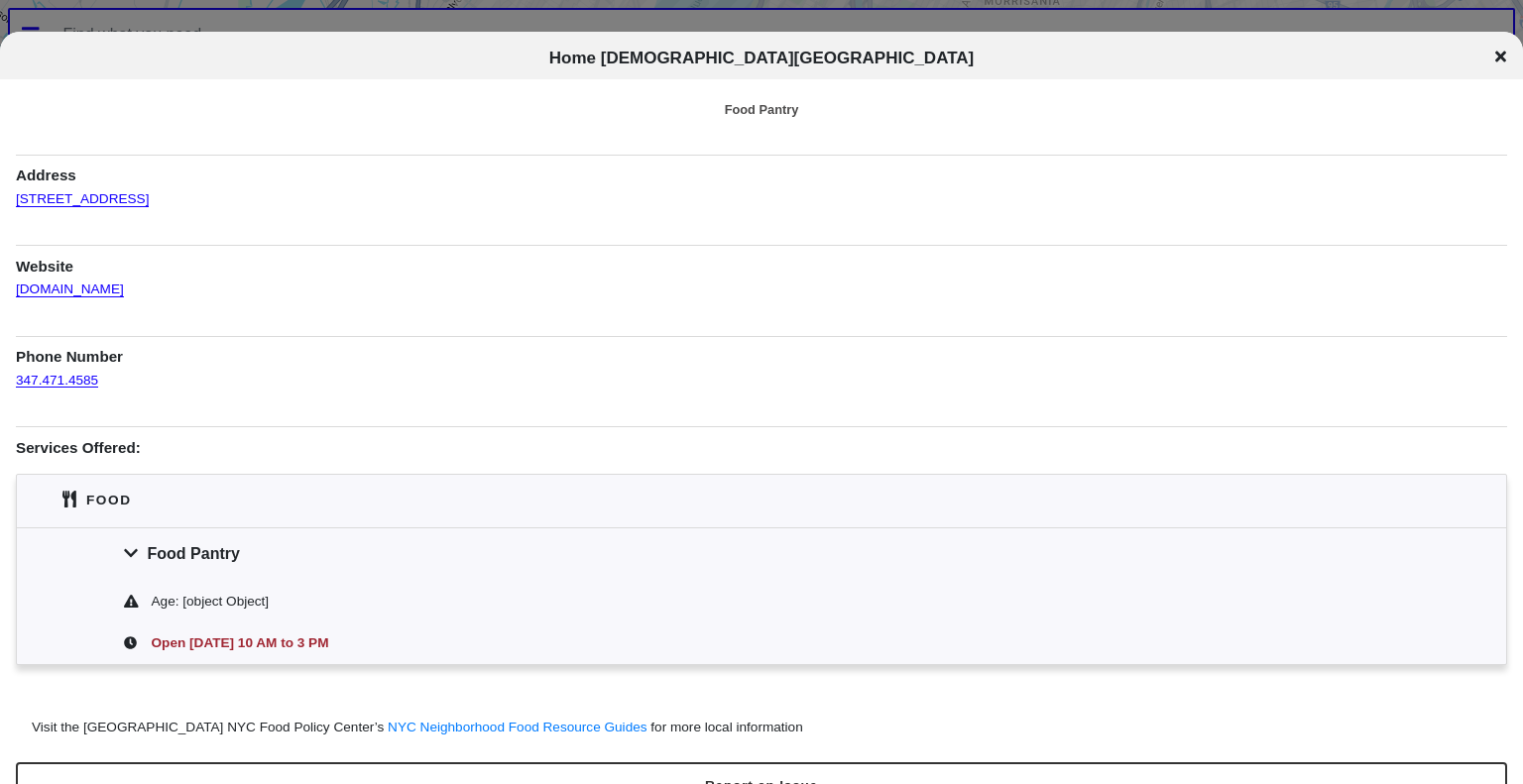 scroll, scrollTop: 0, scrollLeft: 0, axis: both 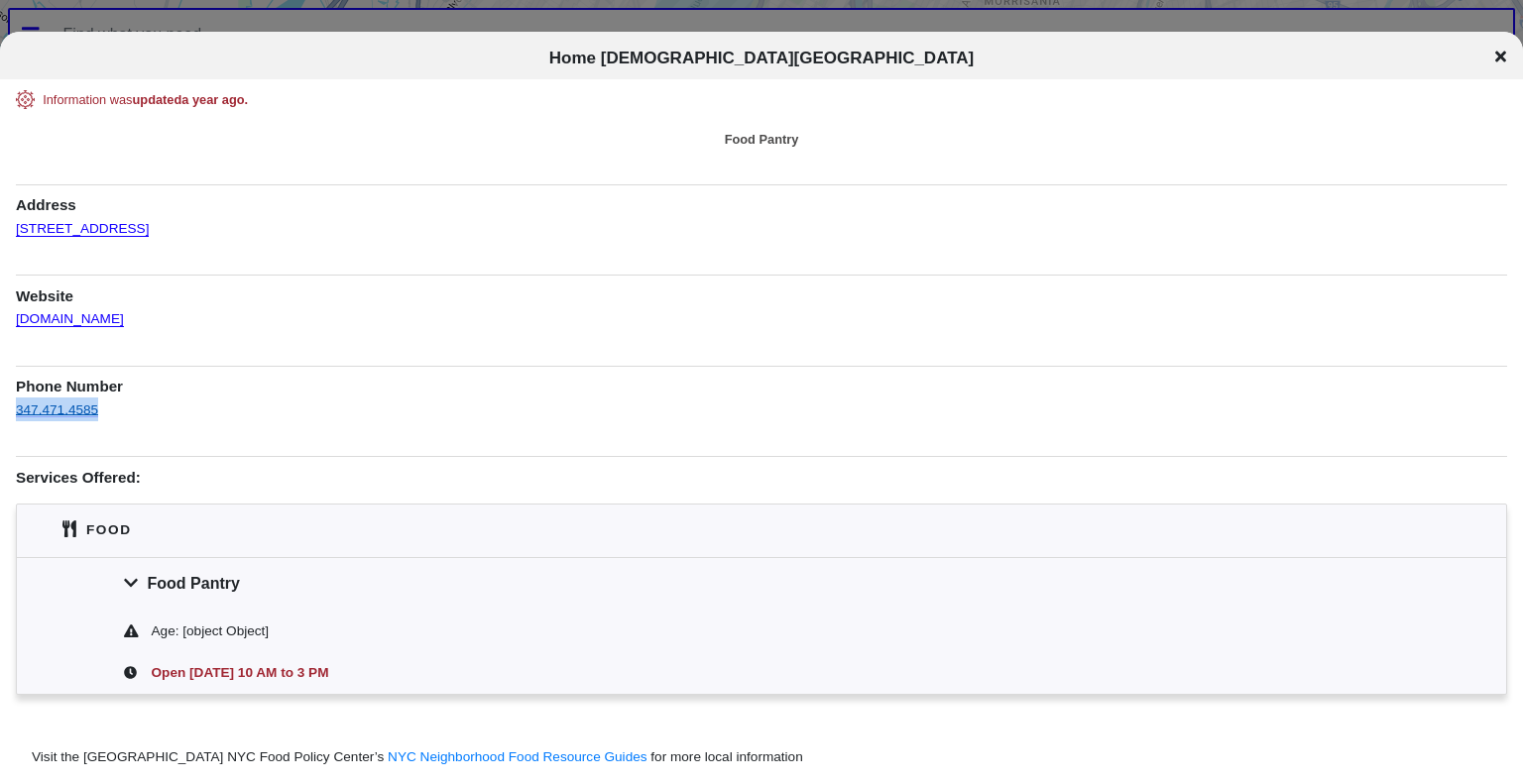 drag, startPoint x: 126, startPoint y: 408, endPoint x: 19, endPoint y: 407, distance: 107.00467 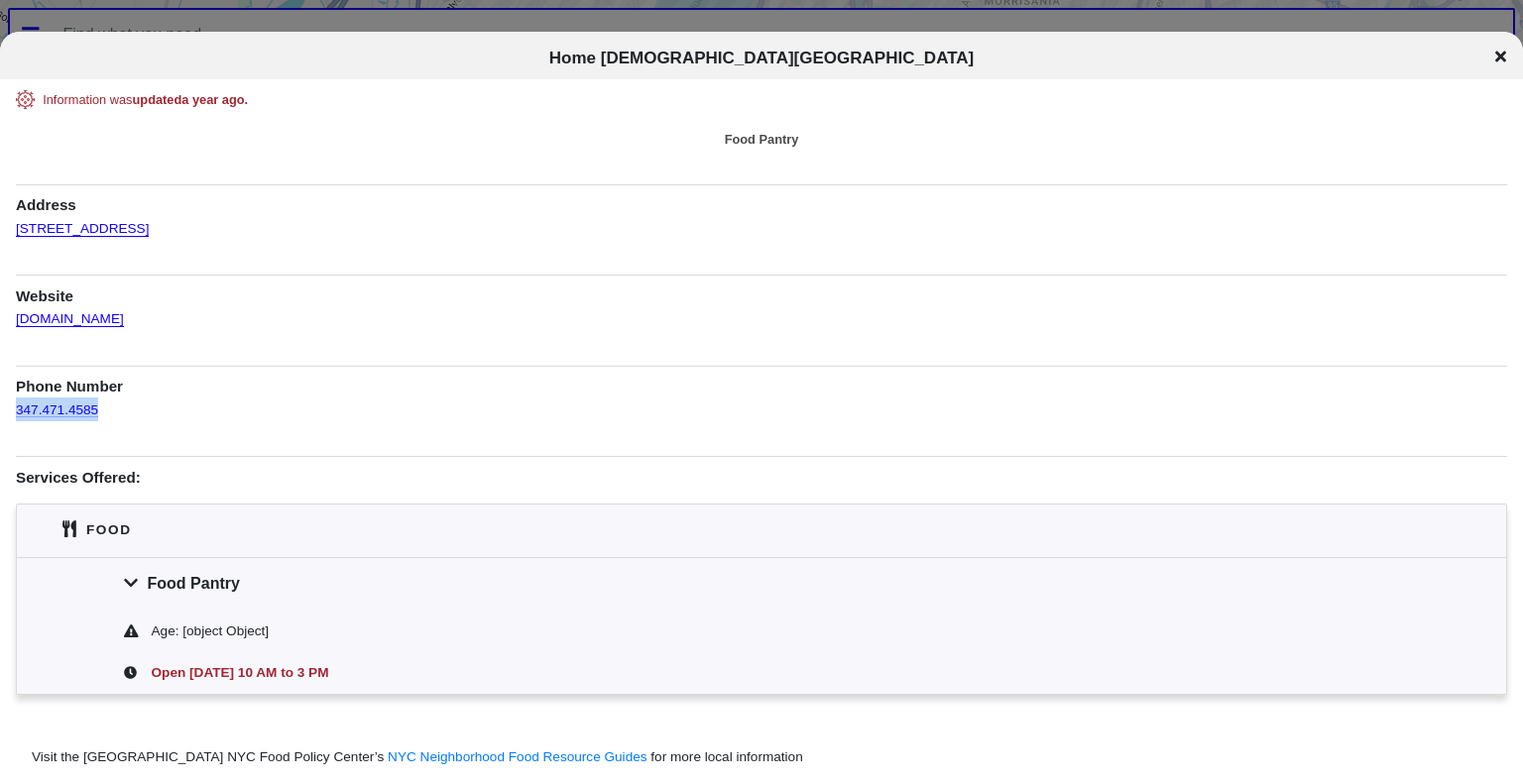 copy on "347.471.4585" 